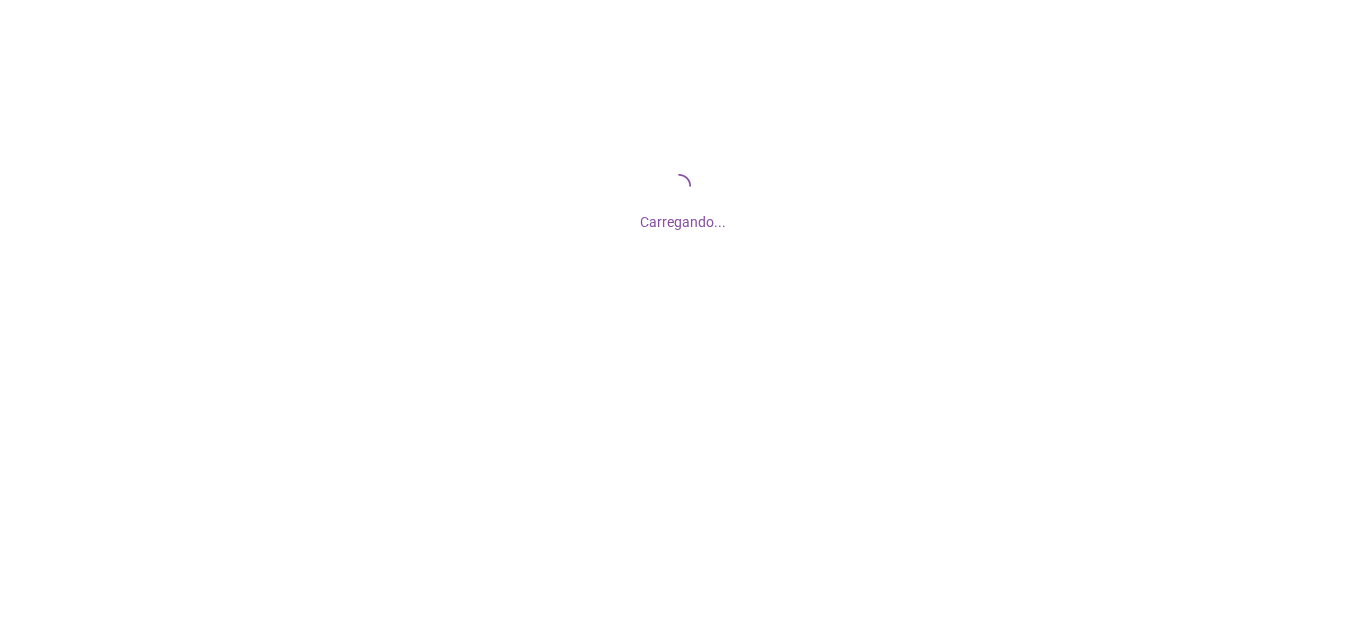 scroll, scrollTop: 0, scrollLeft: 0, axis: both 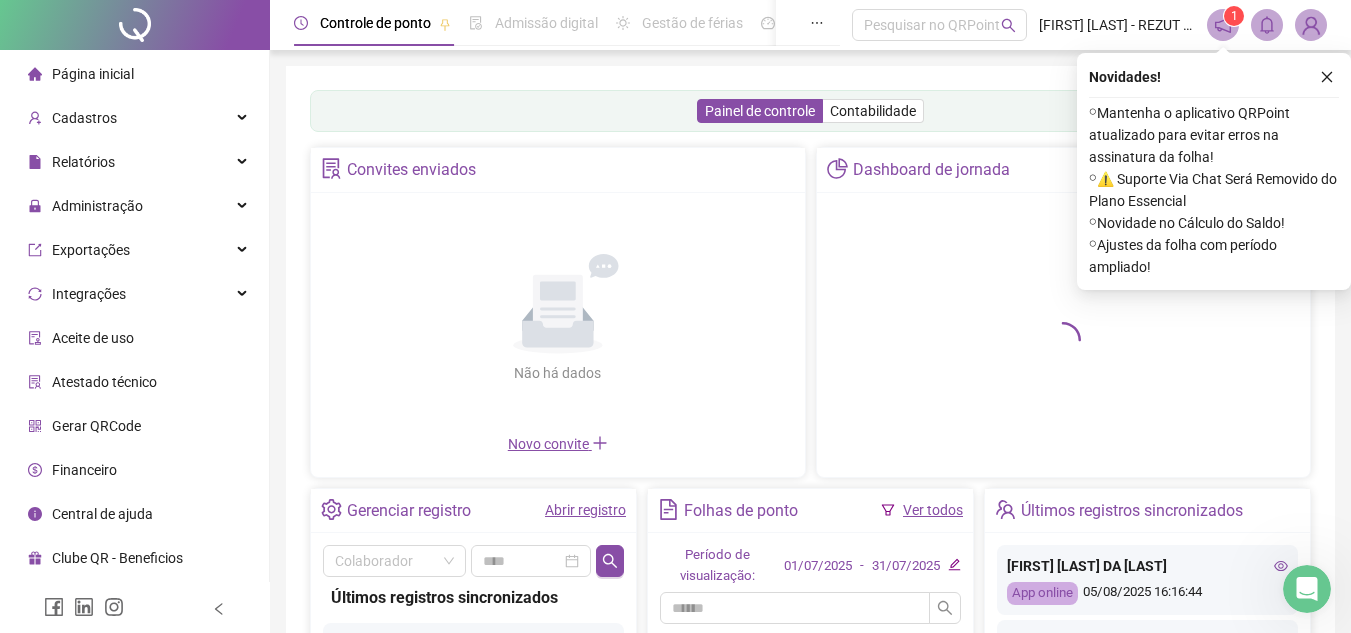 click on "Gerenciar registro Abrir registro Colaborador Últimos registros sincronizados [FIRST] [LAST] DA [LAST] App online 05/08/2025 16:16:44 [FIRST] [LAST] DA [LAST] App online 05/08/2025 15:47:48 [FIRST] [LAST] DOS SANTOS  App online 05/08/2025 15:23:59 [FIRST] DA [LAST] [LAST] App online 05/08/2025 15:01:03 [FIRST] [LAST] DOS SANTOS  App online 05/08/2025 15:01:00 [FIRST] [LAST] [LAST] App online 05/08/2025 14:05:56 [FIRST] [LAST] [LAST] [LAST] App online 05/08/2025 13:52:40 [FIRST] [LAST] [LAST] [LAST] App online 05/08/2025 13:20:08 [FIRST] [LAST] [LAST] App online 05/08/2025 13:19:33 [FIRST] [LAST] [LAST] App online 05/08/2025 13:03:45 [FIRST] [LAST] DE [LAST] App online 05/08/2025 13:01:07 [FIRST] [LAST] [LAST] App online 05/08/2025 12:37:40 [FIRST] [LAST] [LAST] App online 05/08/2025 12:09:18 [FIRST] [LAST] DE [LAST] App online 05/08/2025 12:04:49 [FIRST] DA [LAST] [LAST] App online 05/08/2025 11:52:03 Folhas de ponto Ver todos Período de visualização:  01/07/2025  -  31/07/2025 Últimos registros sincronizados" at bounding box center (810, 680) 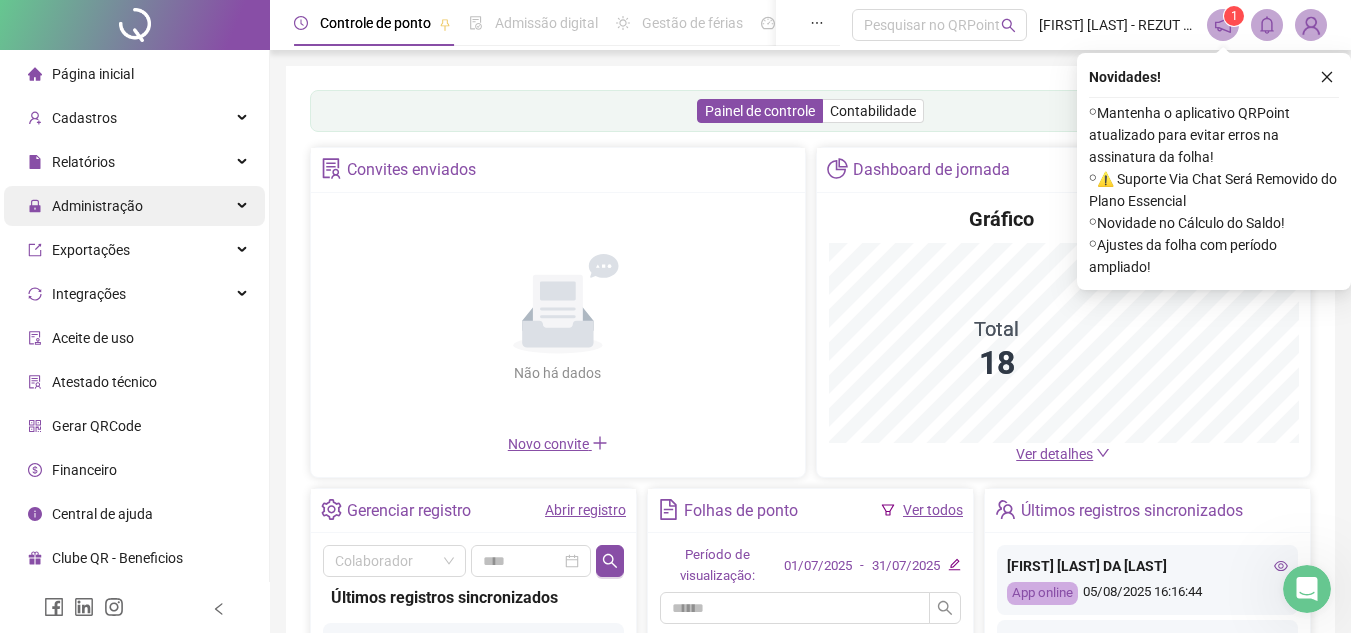 click on "Administração" at bounding box center [134, 206] 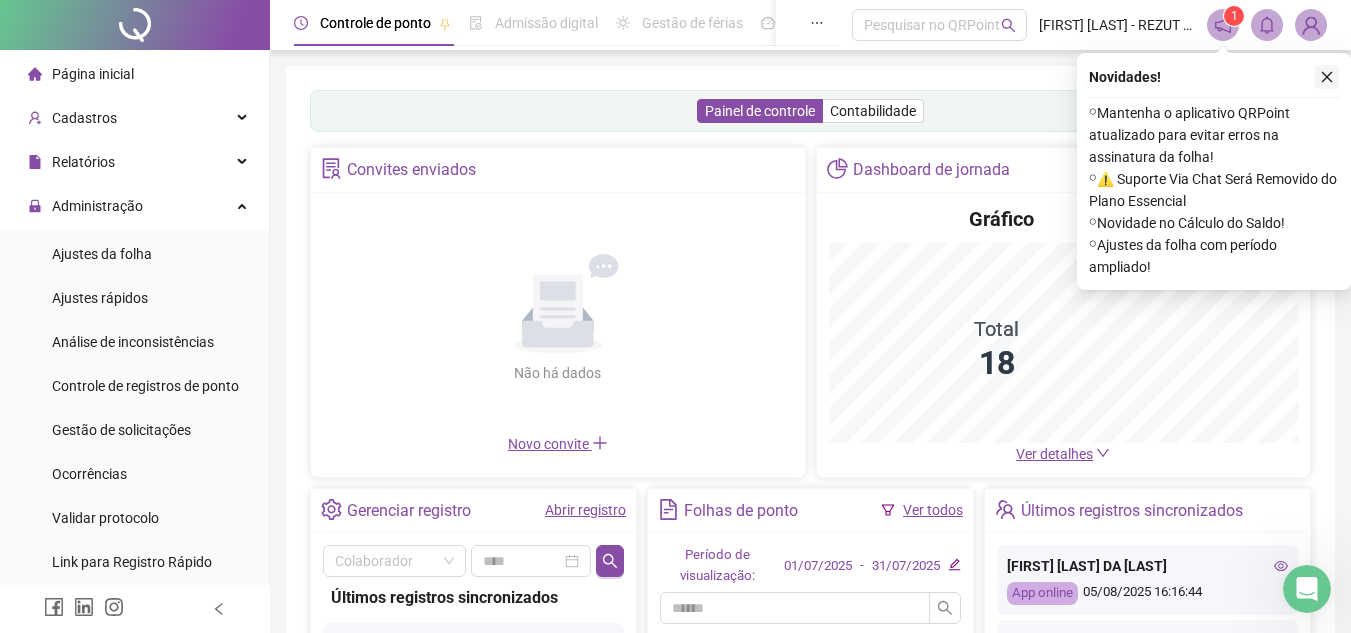 click 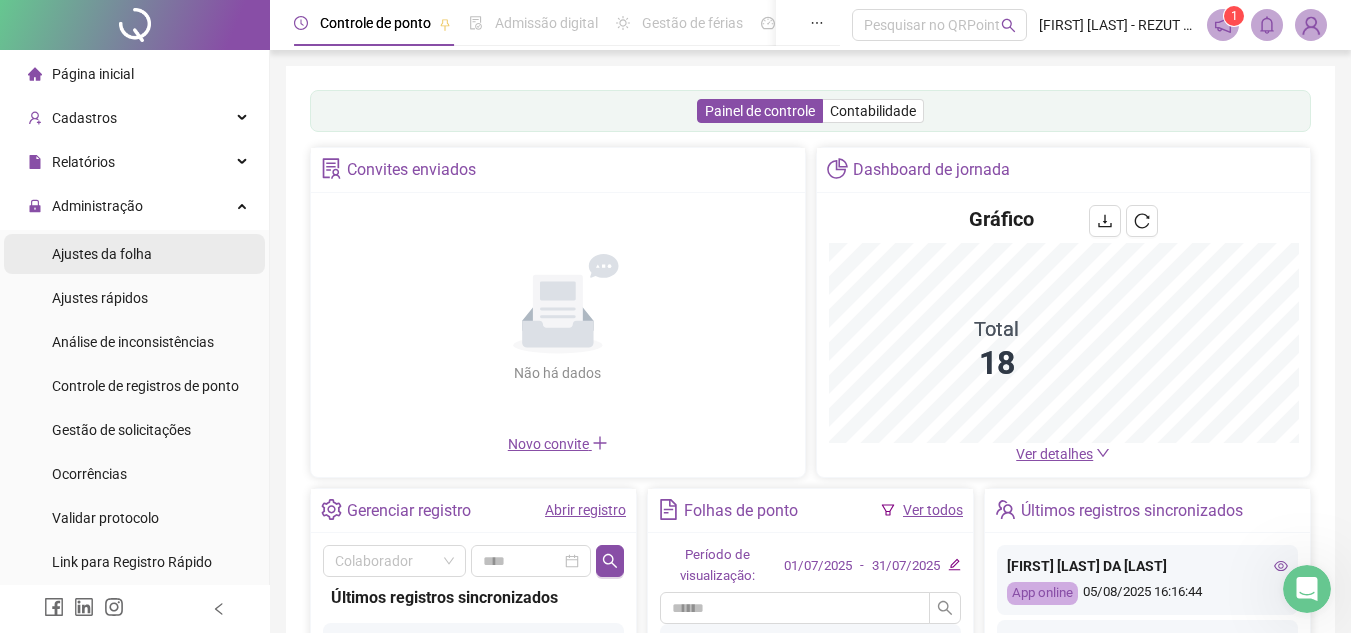 click on "Ajustes da folha" at bounding box center (102, 254) 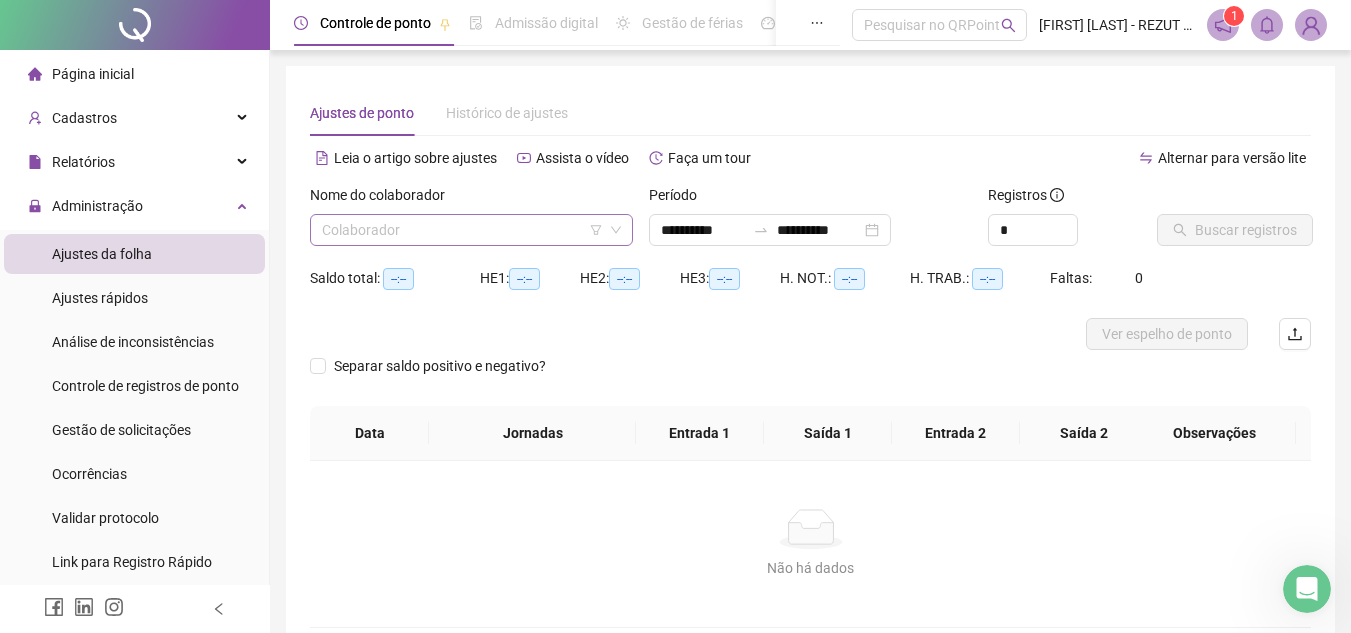 click at bounding box center (462, 230) 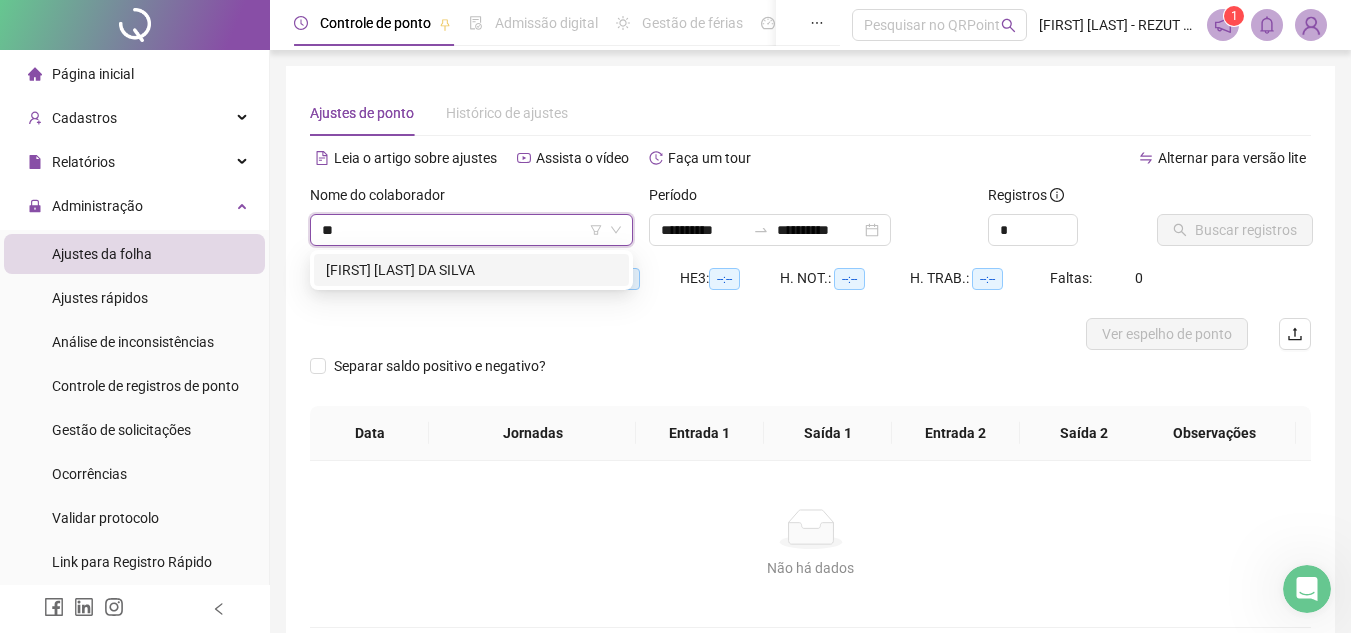 type on "***" 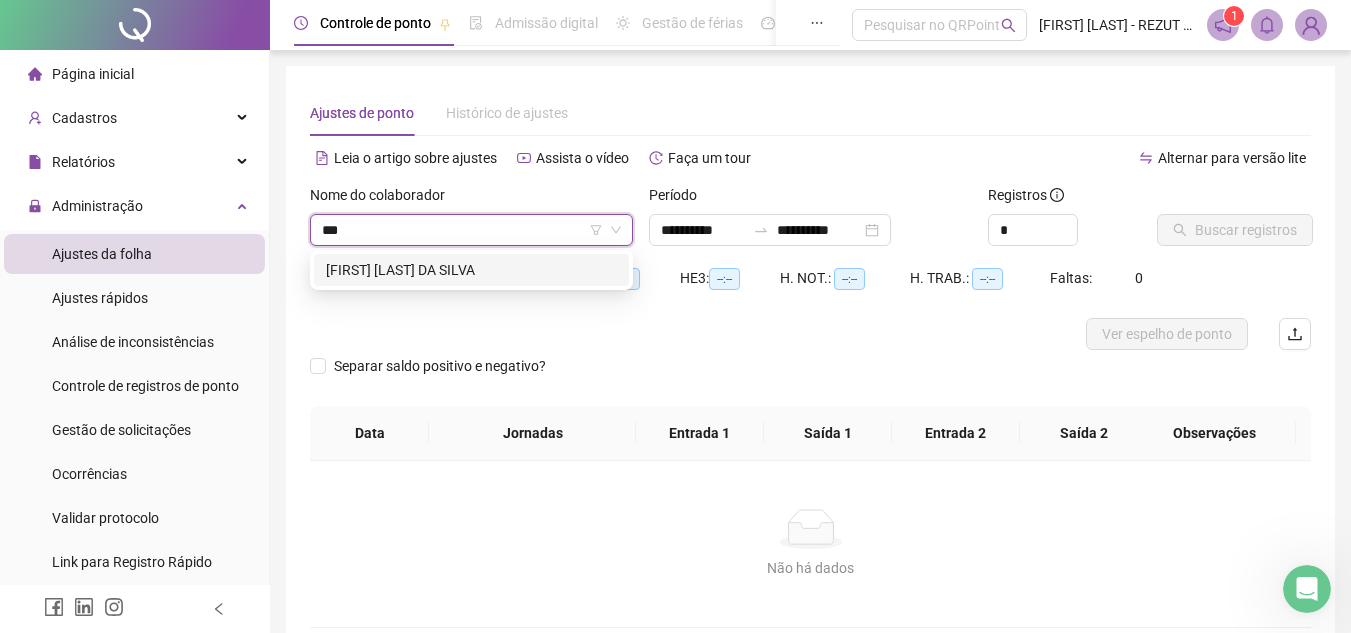 click on "[FIRST] [LAST] DA SILVA" at bounding box center [471, 270] 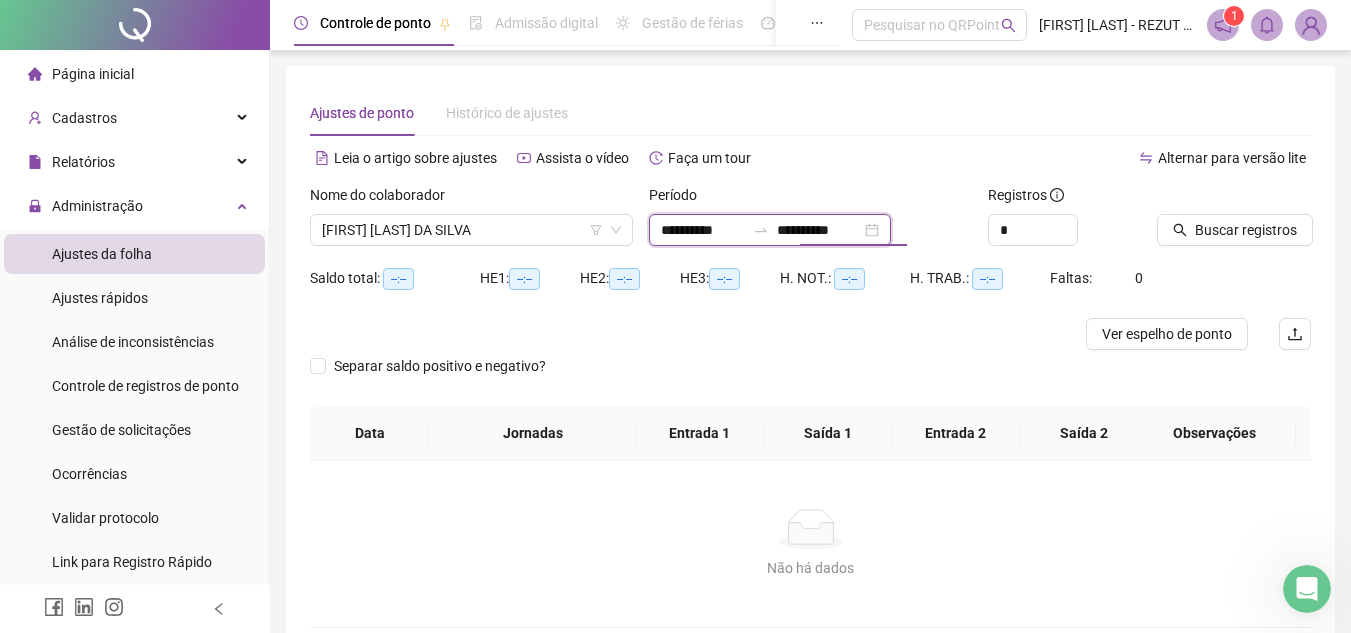 click on "**********" at bounding box center [819, 230] 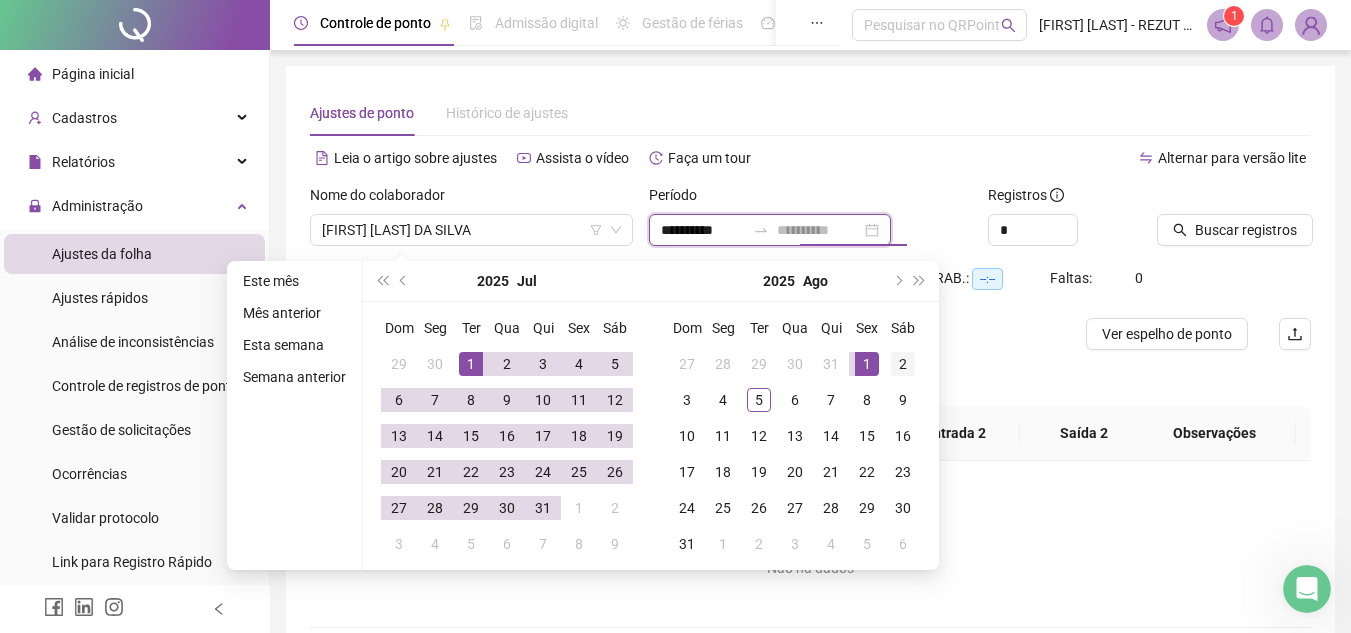 type on "**********" 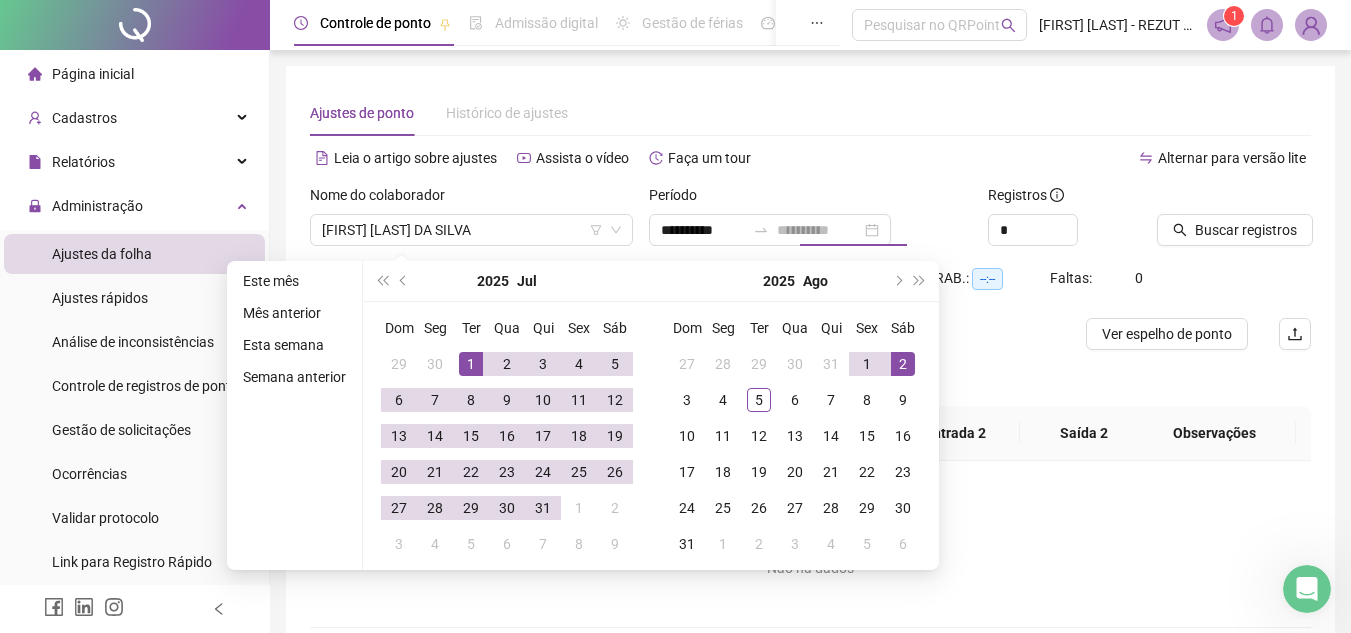 click on "2" at bounding box center (903, 364) 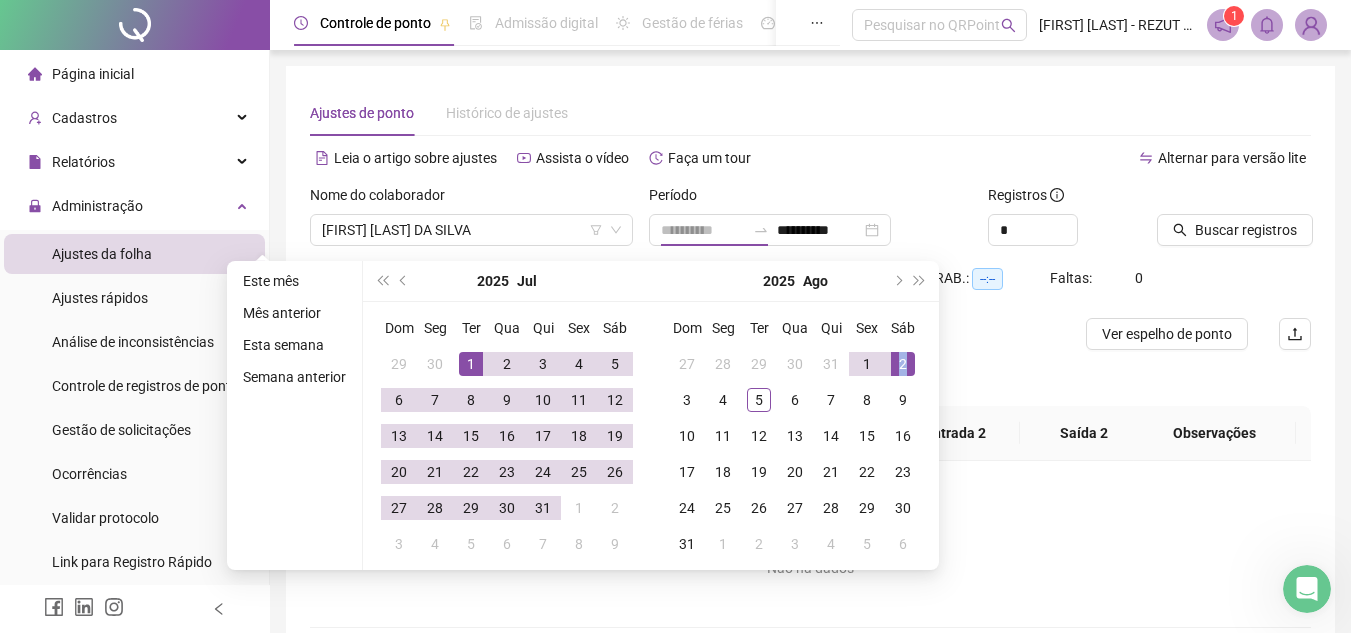 click on "2" at bounding box center (903, 364) 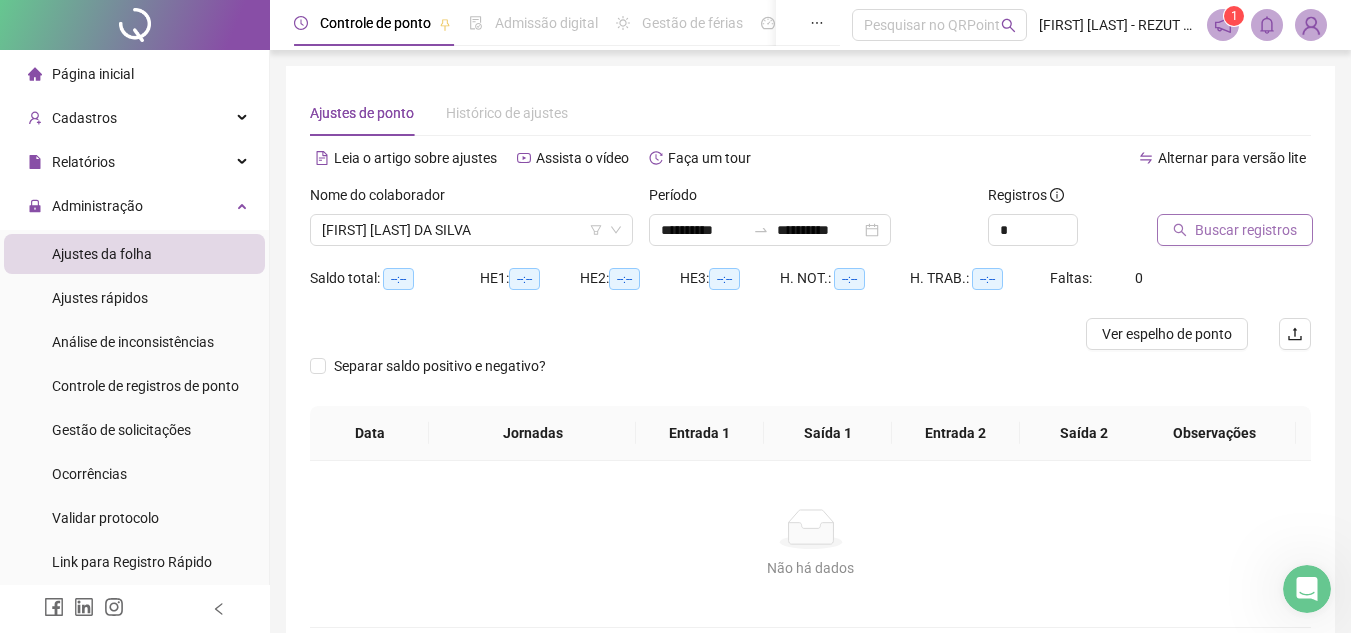 click on "Buscar registros" at bounding box center (1246, 230) 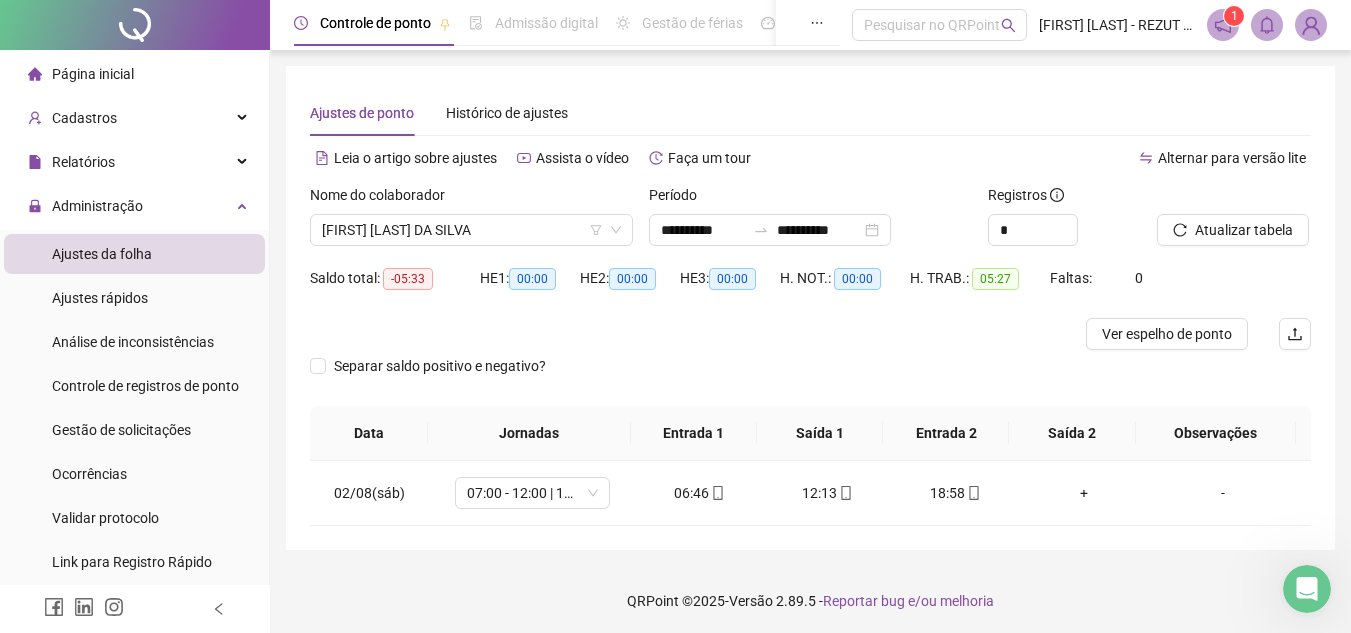 scroll, scrollTop: 3, scrollLeft: 0, axis: vertical 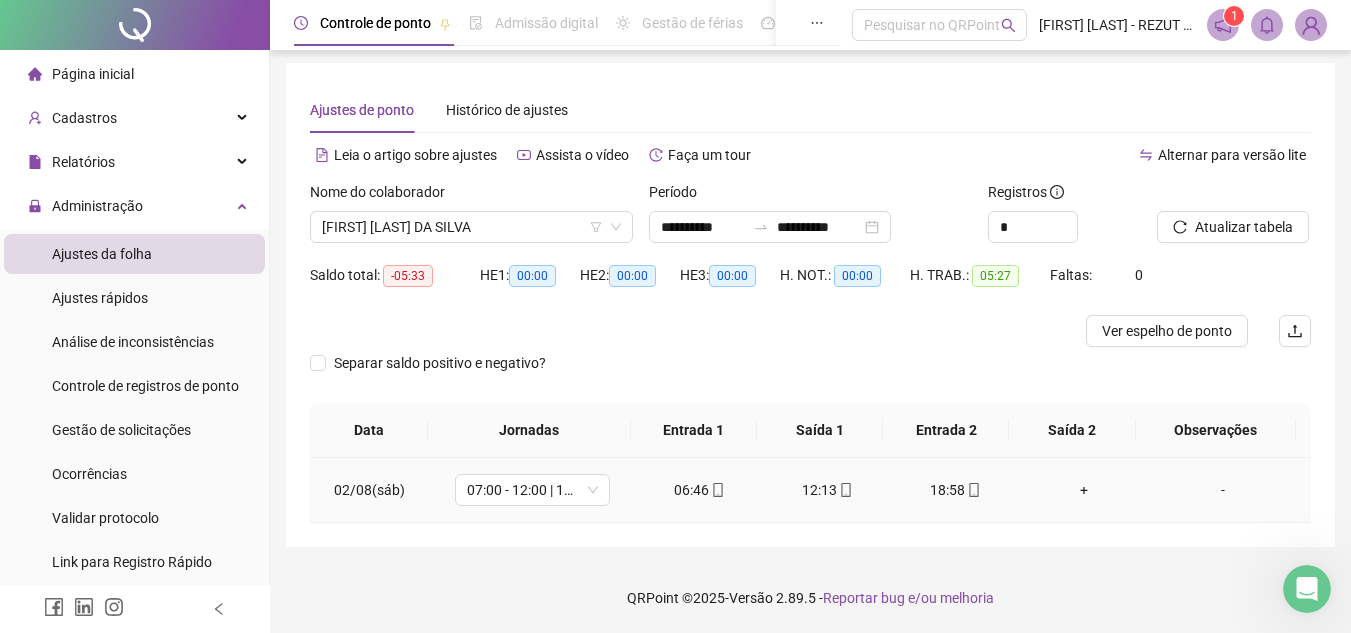click on "+" at bounding box center [1084, 490] 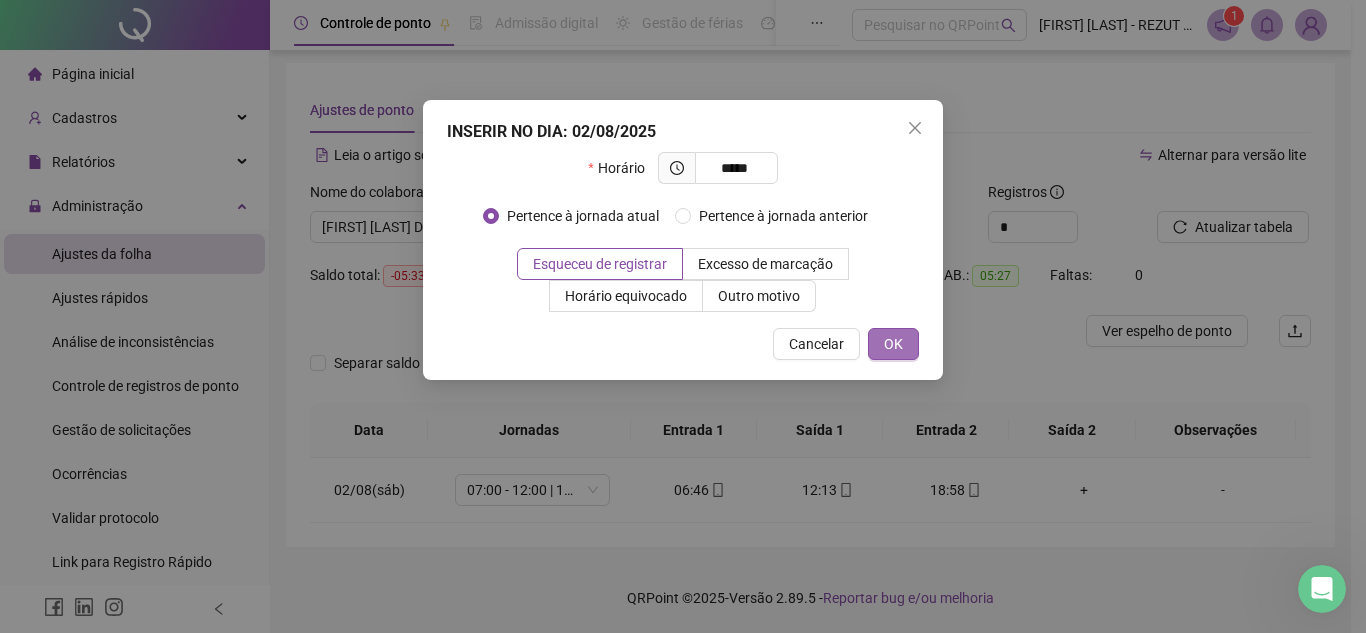 type on "*****" 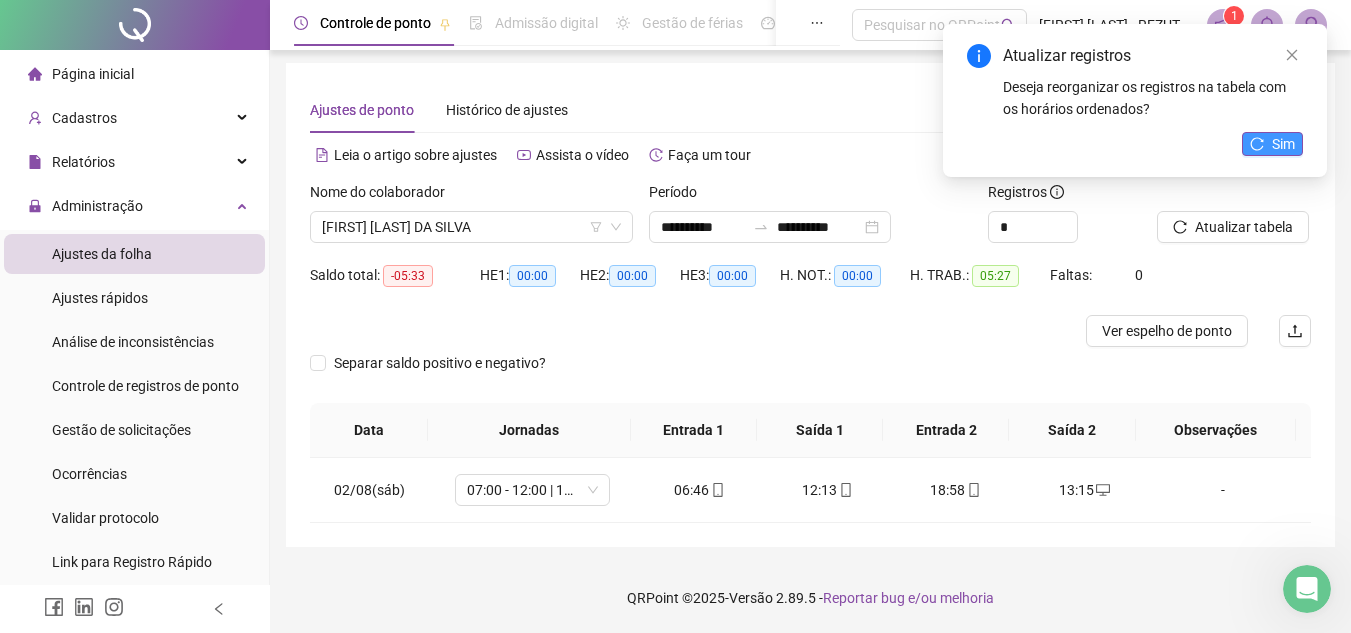 click on "Sim" at bounding box center [1272, 144] 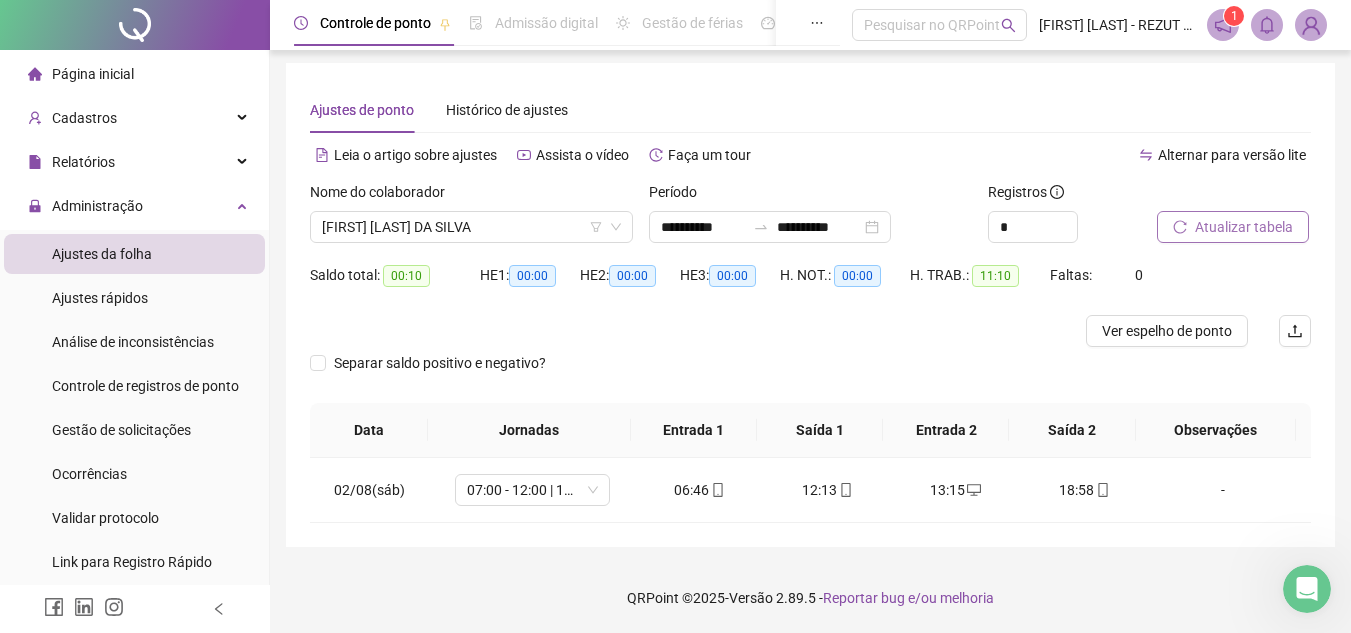 click on "Atualizar tabela" at bounding box center (1244, 227) 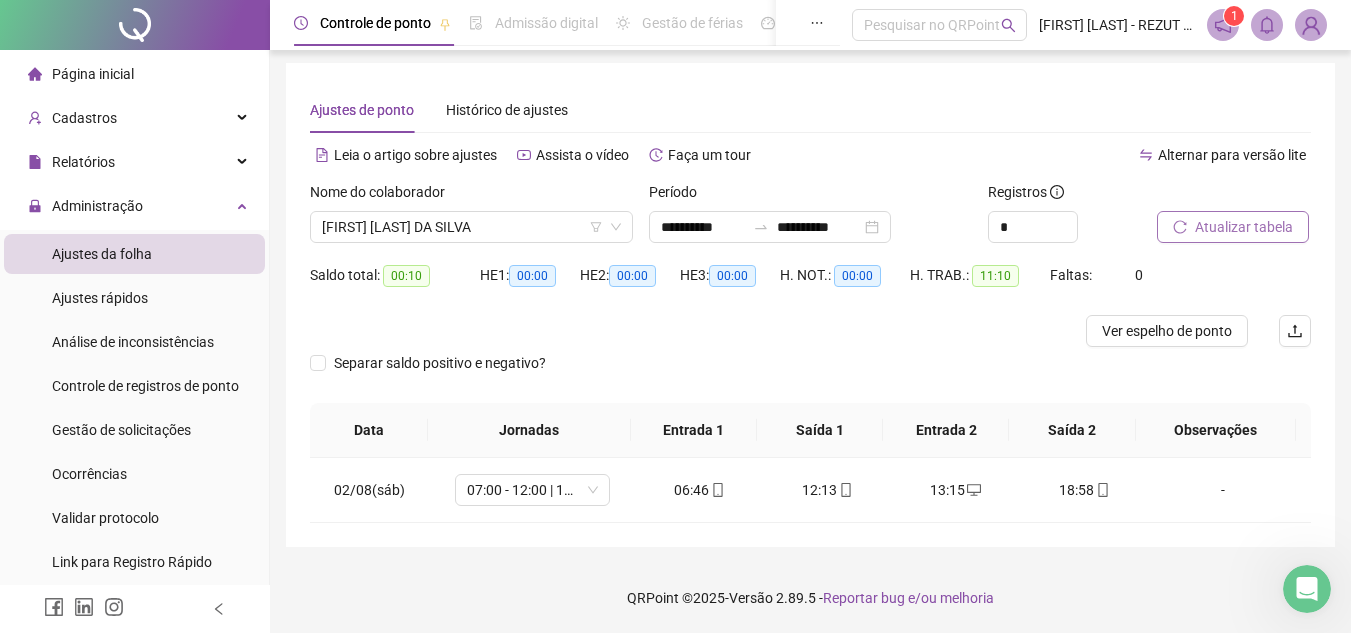 click on "Atualizar tabela" at bounding box center [1233, 227] 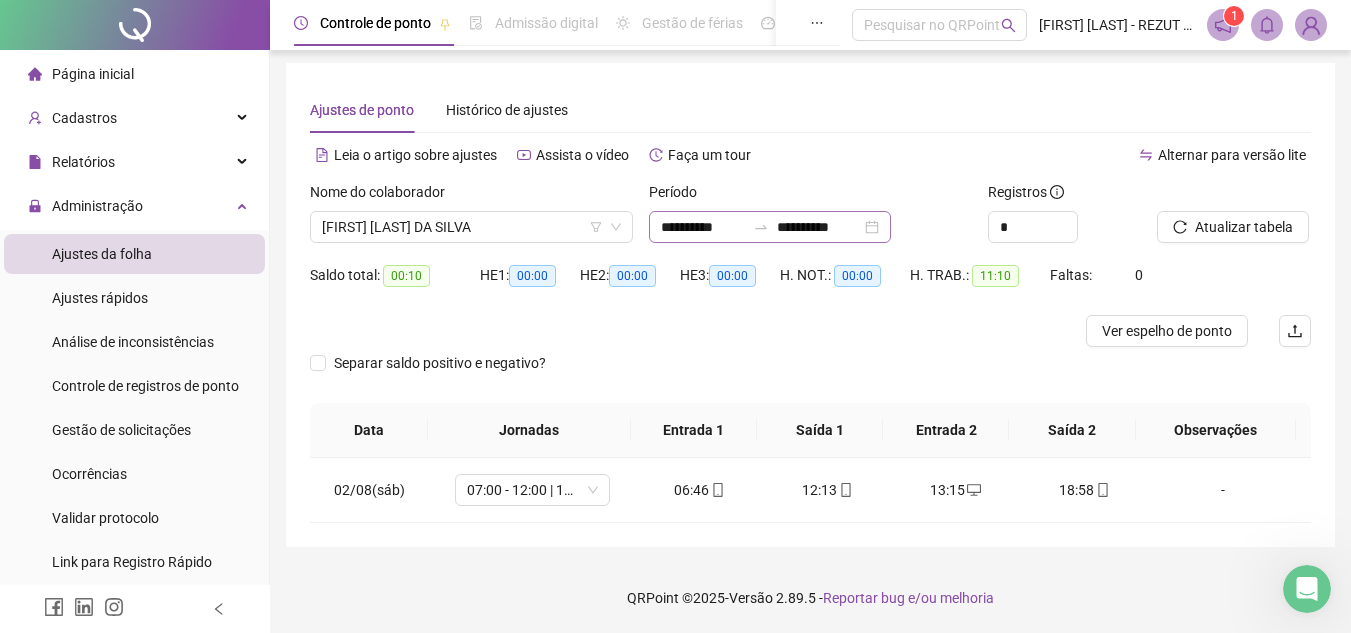 drag, startPoint x: 709, startPoint y: 241, endPoint x: 725, endPoint y: 234, distance: 17.464249 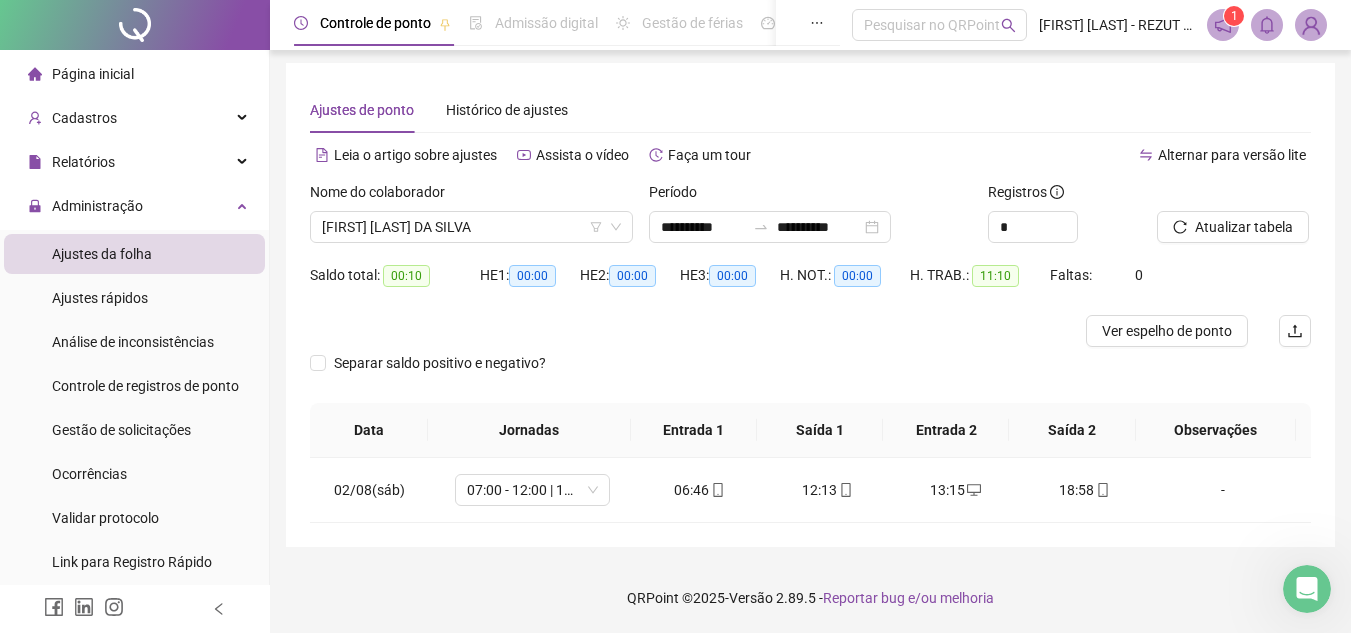 click on "Período" at bounding box center [679, 192] 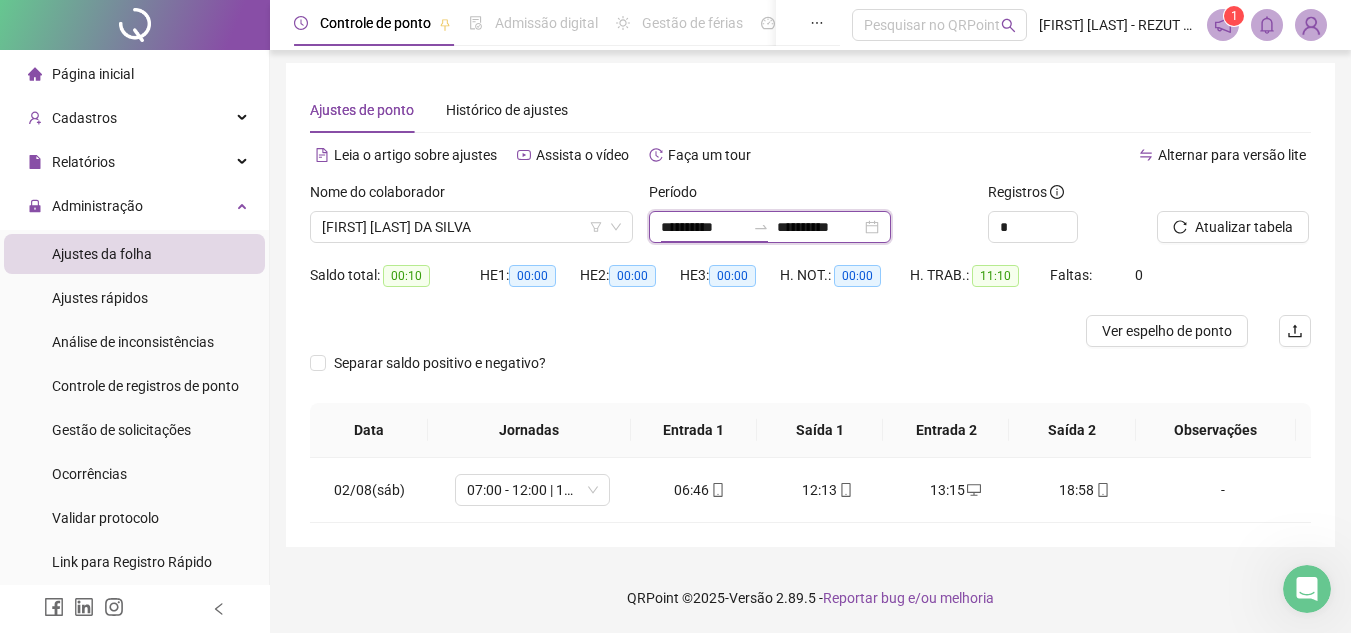 click on "**********" at bounding box center (703, 227) 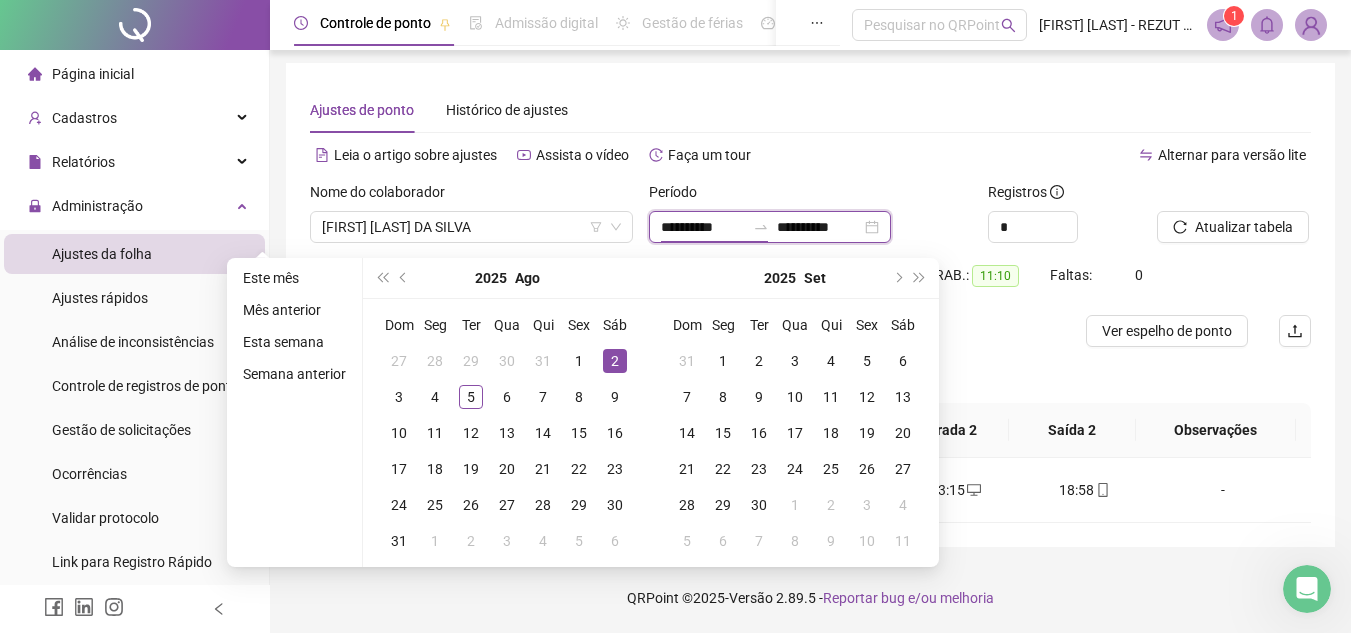 type on "**********" 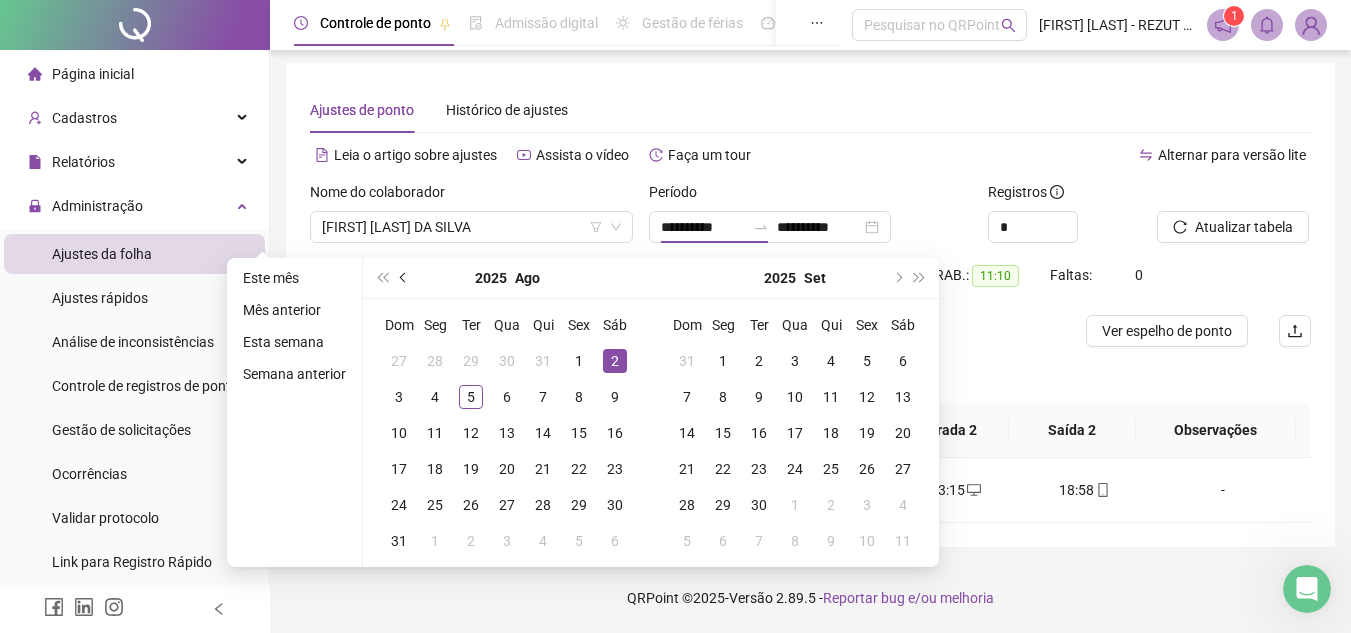click at bounding box center [405, 278] 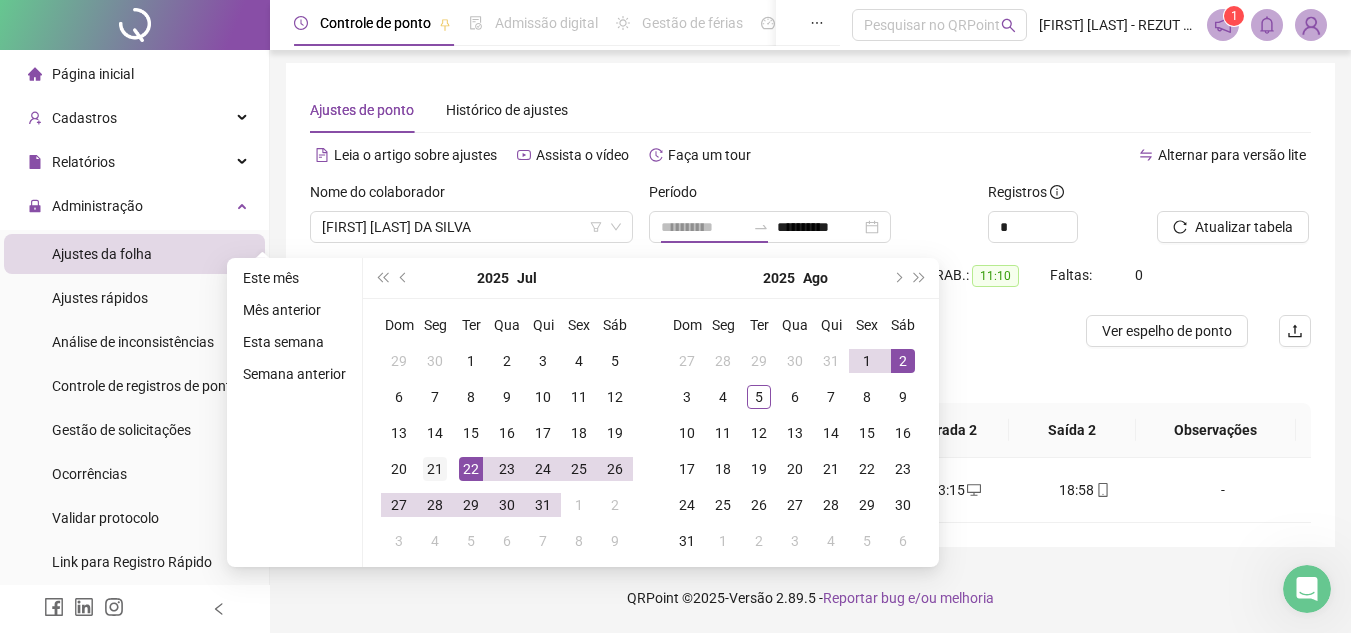 type on "**********" 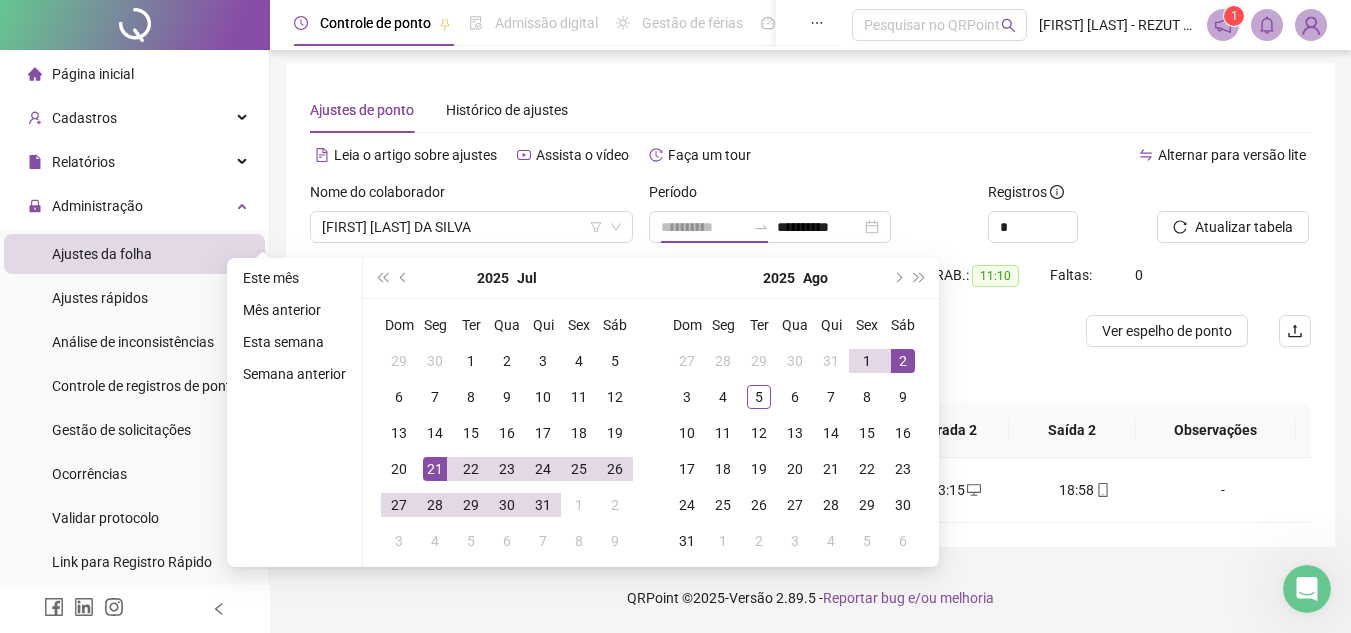 click on "21" at bounding box center [435, 469] 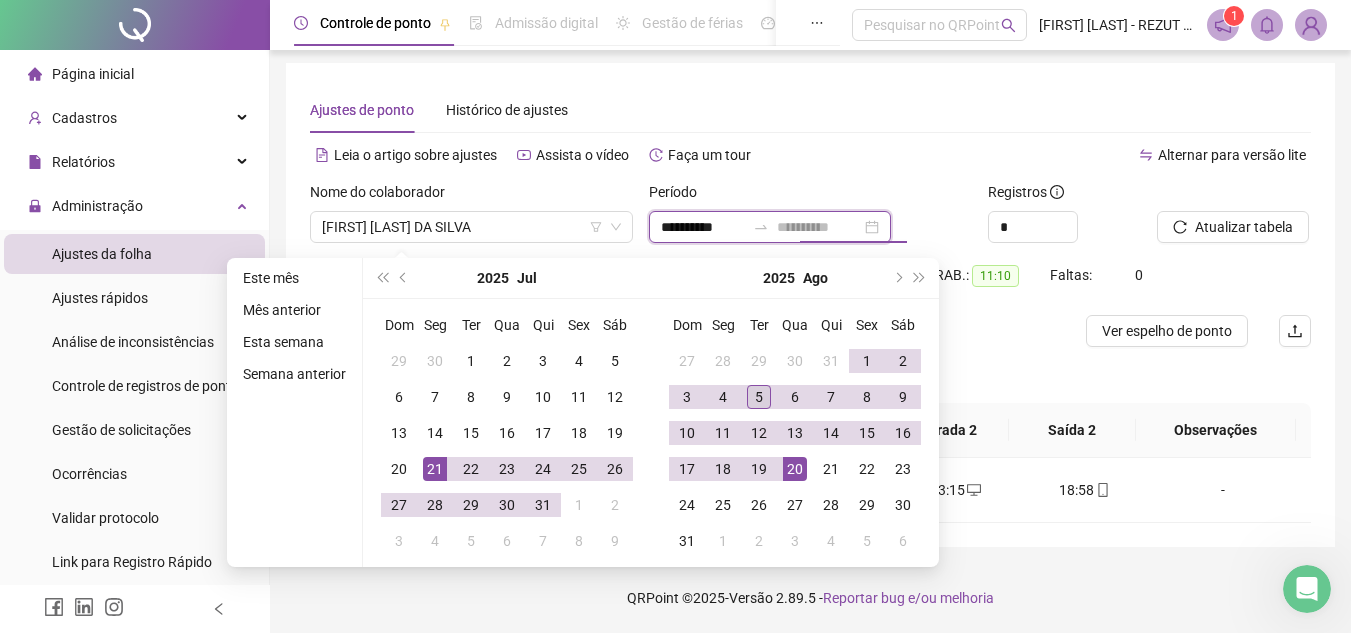 type on "**********" 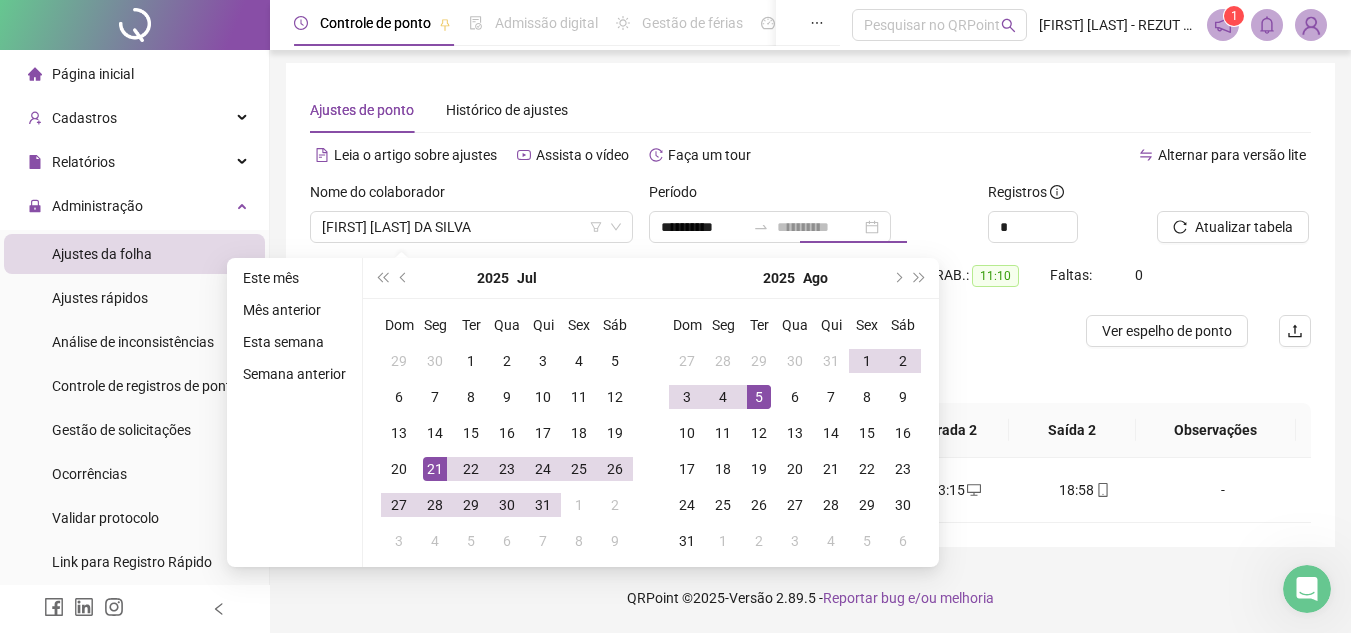 click on "5" at bounding box center [759, 397] 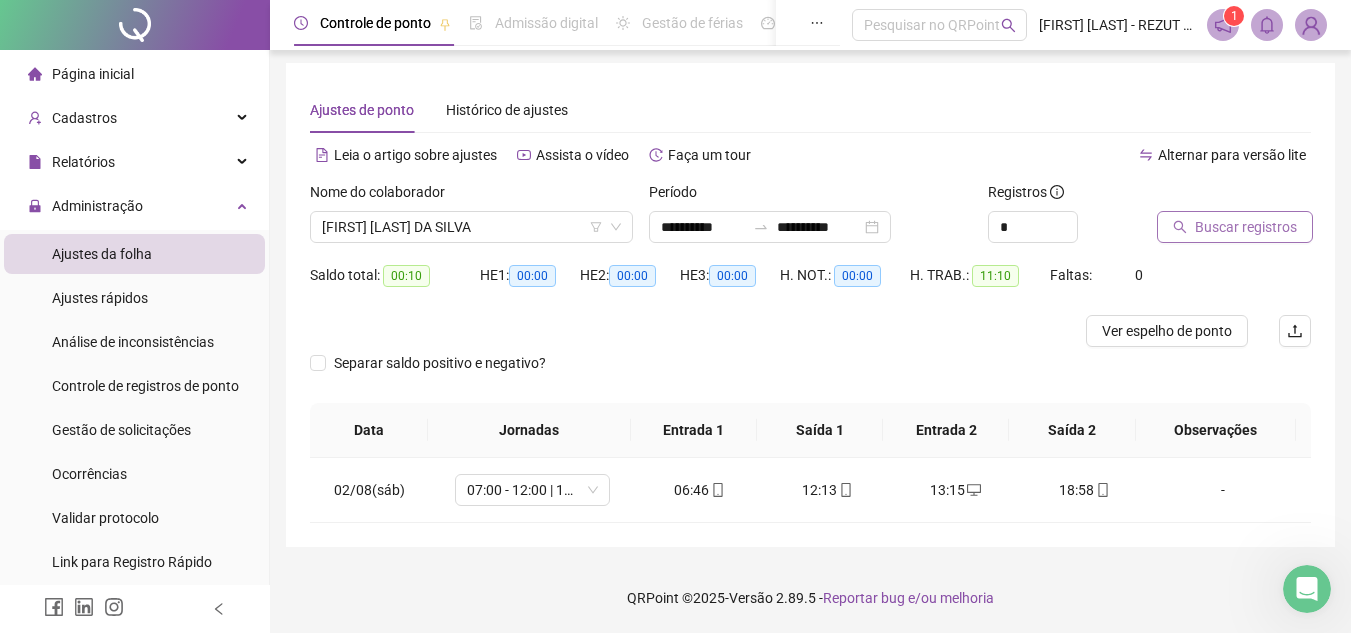 click on "Buscar registros" at bounding box center [1235, 227] 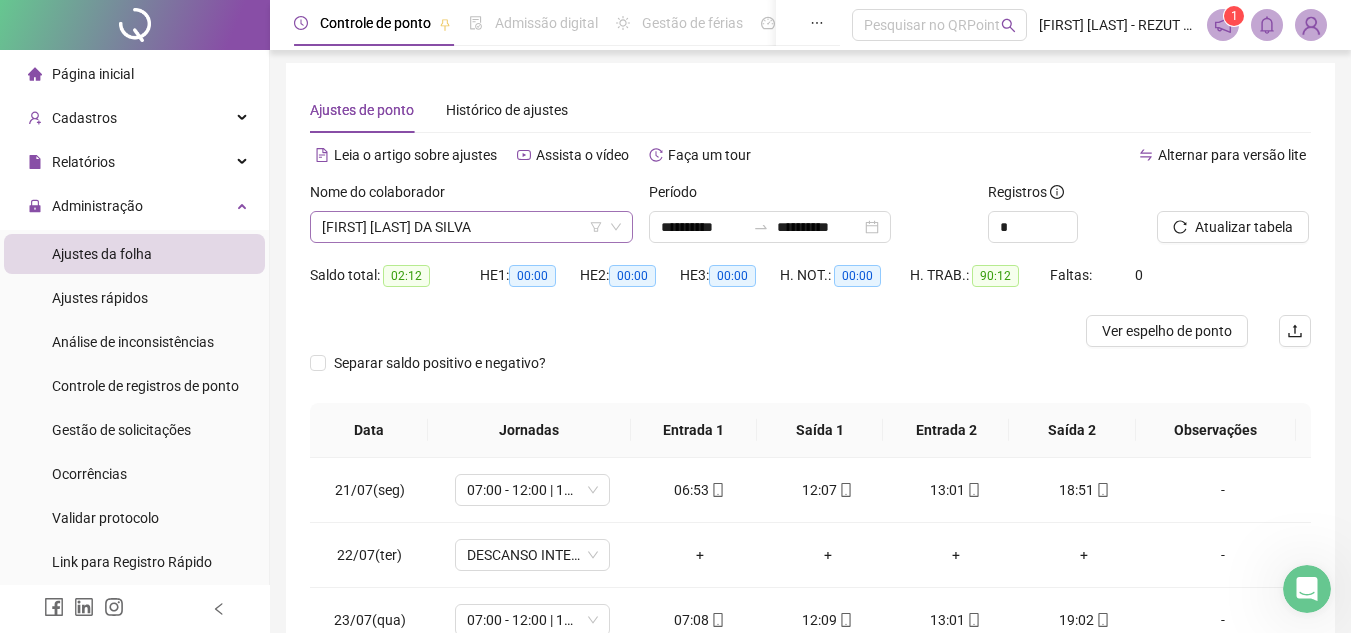 click on "[FIRST] [LAST] DA SILVA" at bounding box center [471, 227] 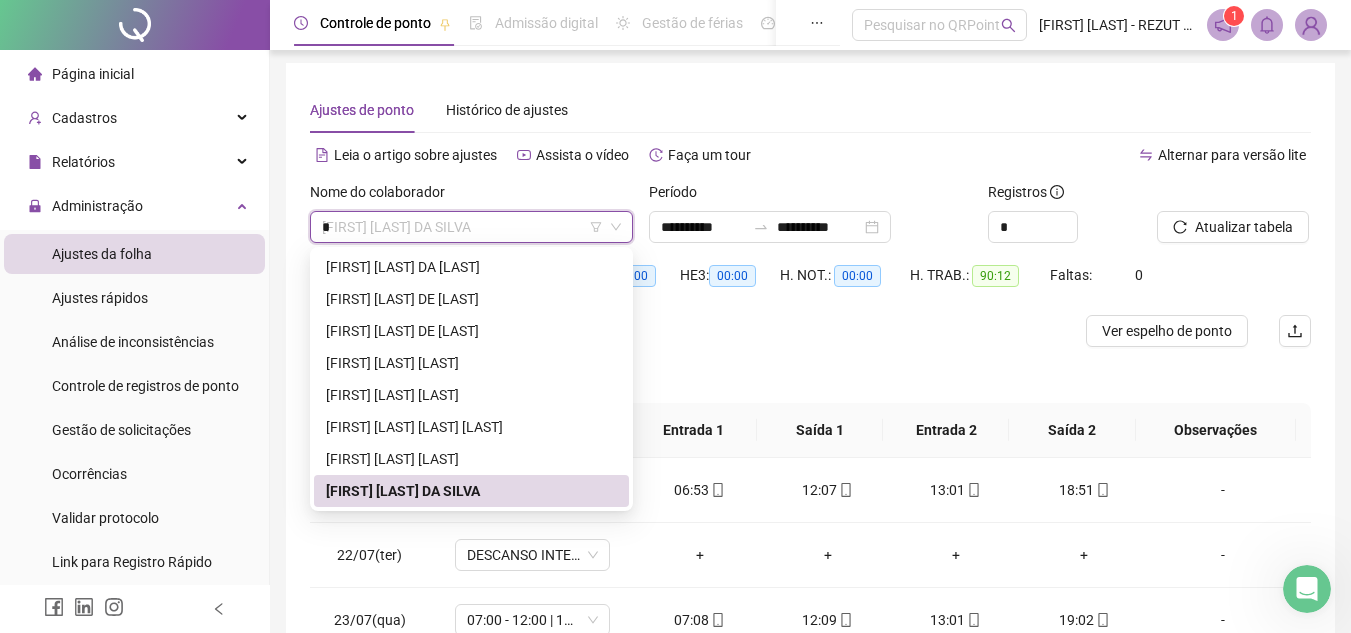 scroll, scrollTop: 0, scrollLeft: 0, axis: both 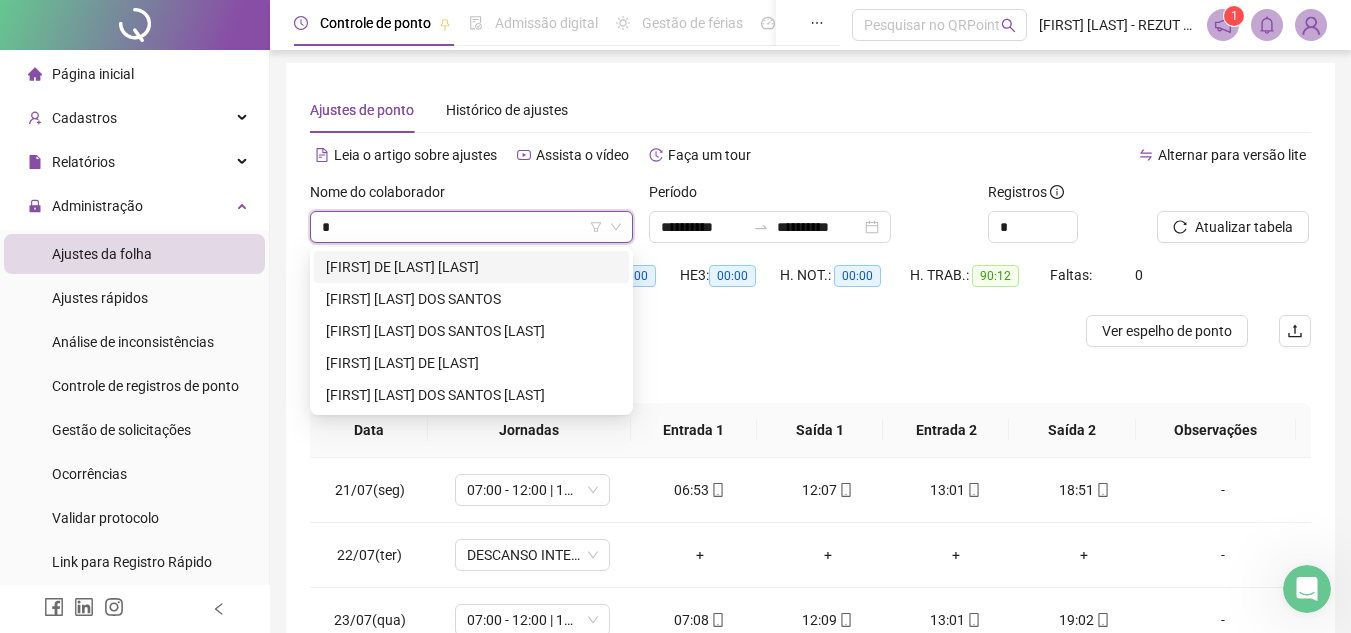 type on "**" 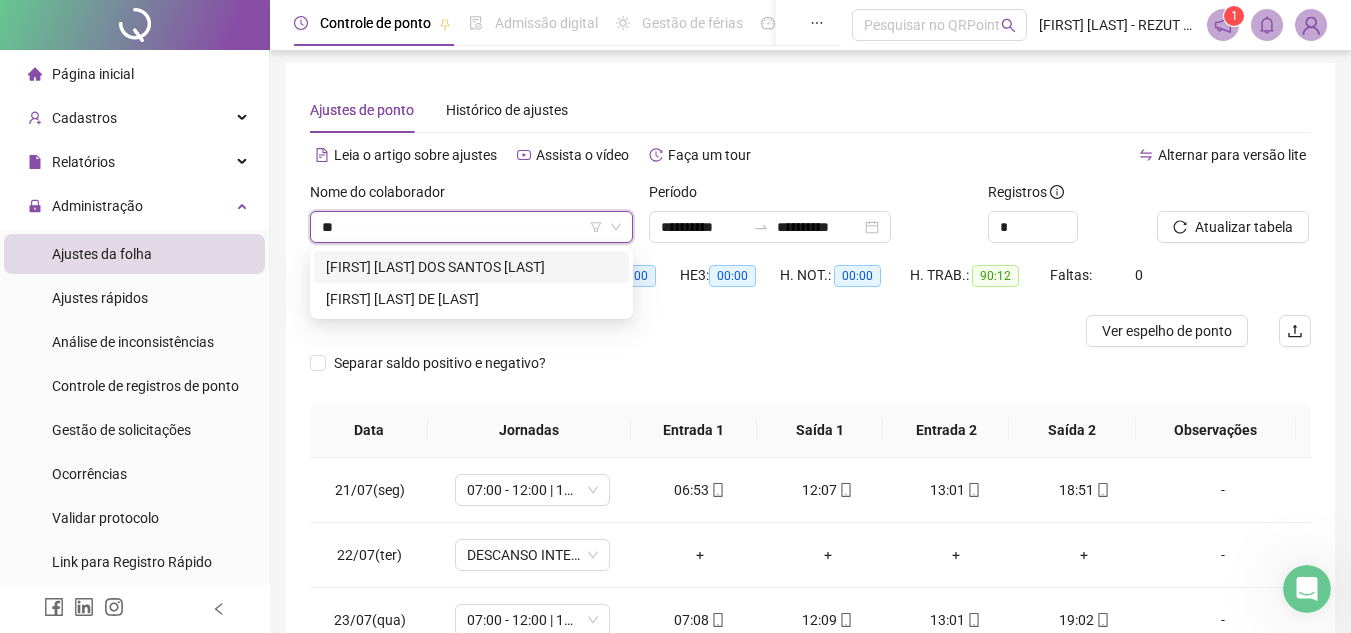 click on "[FIRST] [LAST] DOS SANTOS [LAST]" at bounding box center (471, 267) 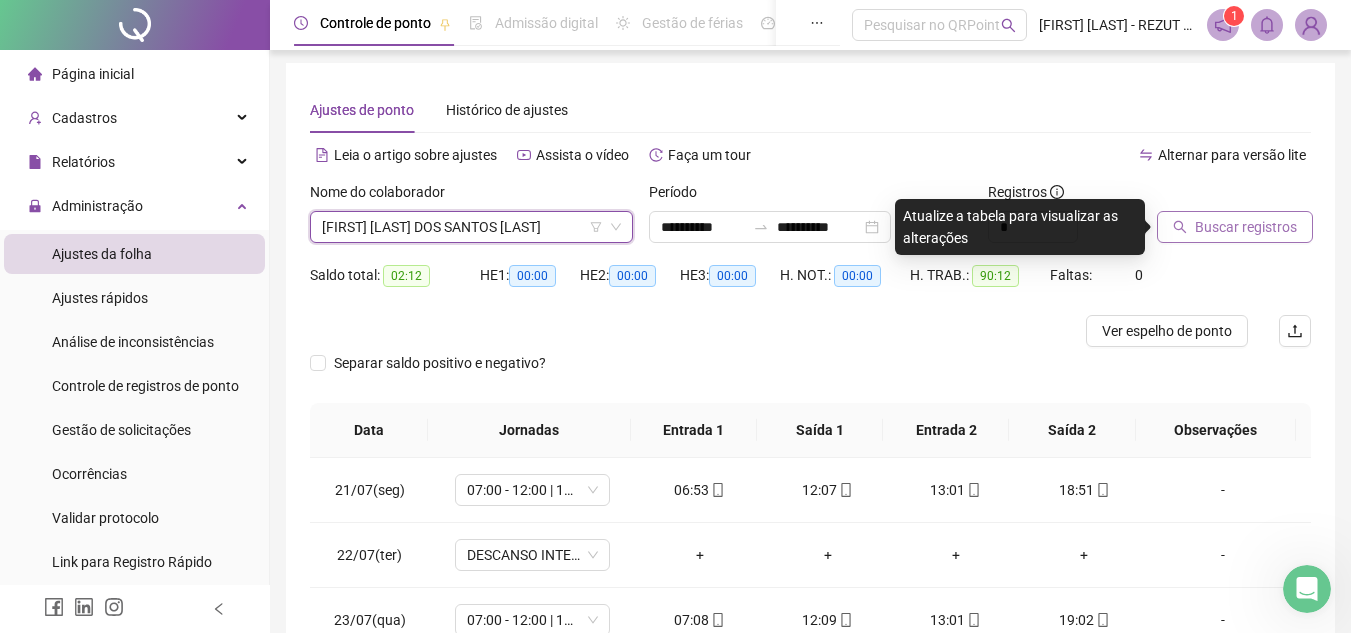 click on "Buscar registros" at bounding box center [1246, 227] 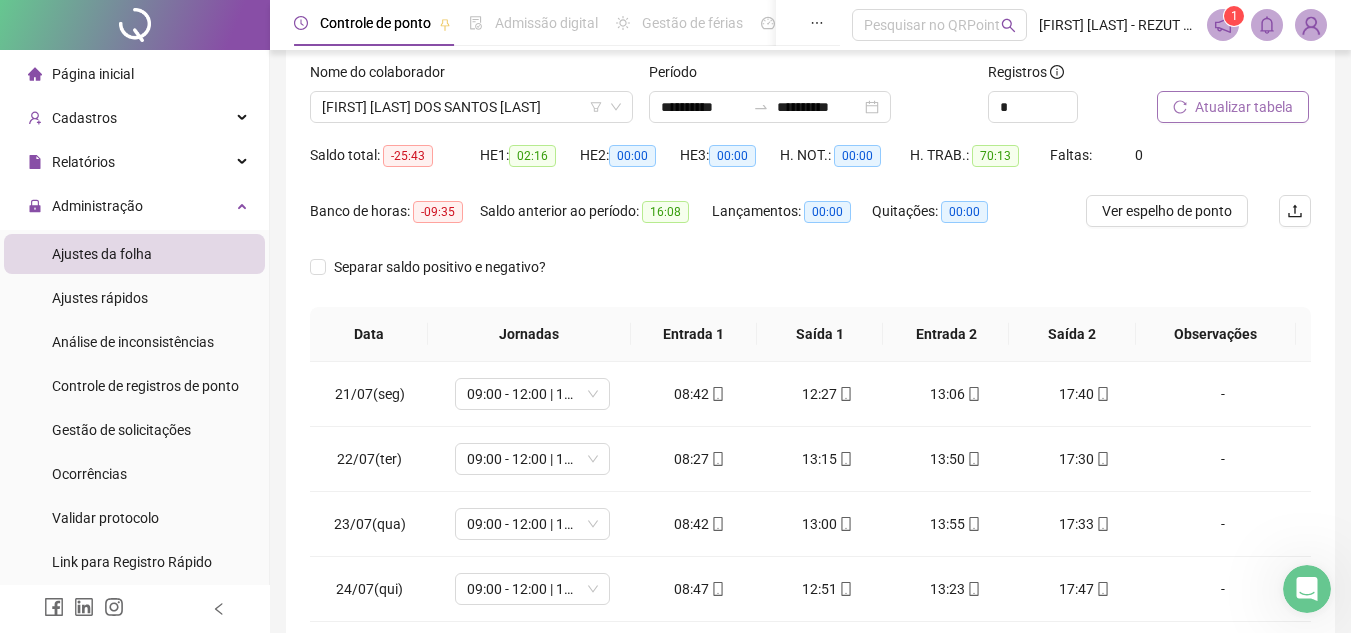 scroll, scrollTop: 203, scrollLeft: 0, axis: vertical 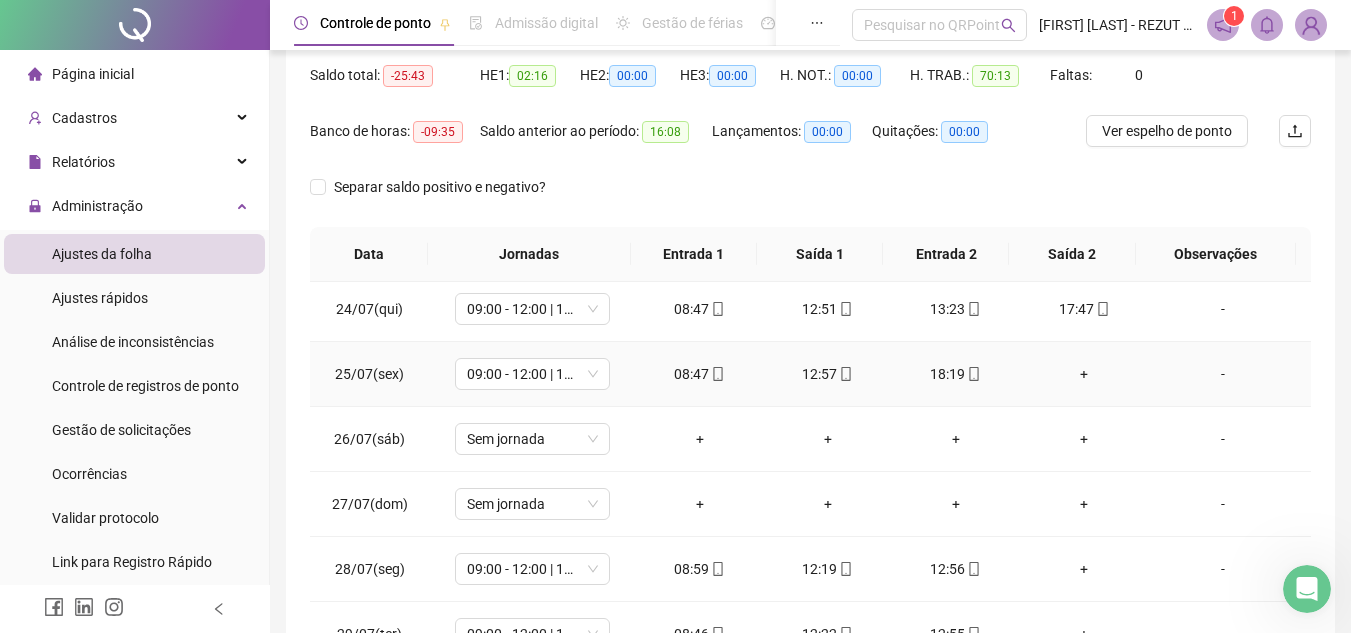 click on "+" at bounding box center [1084, 374] 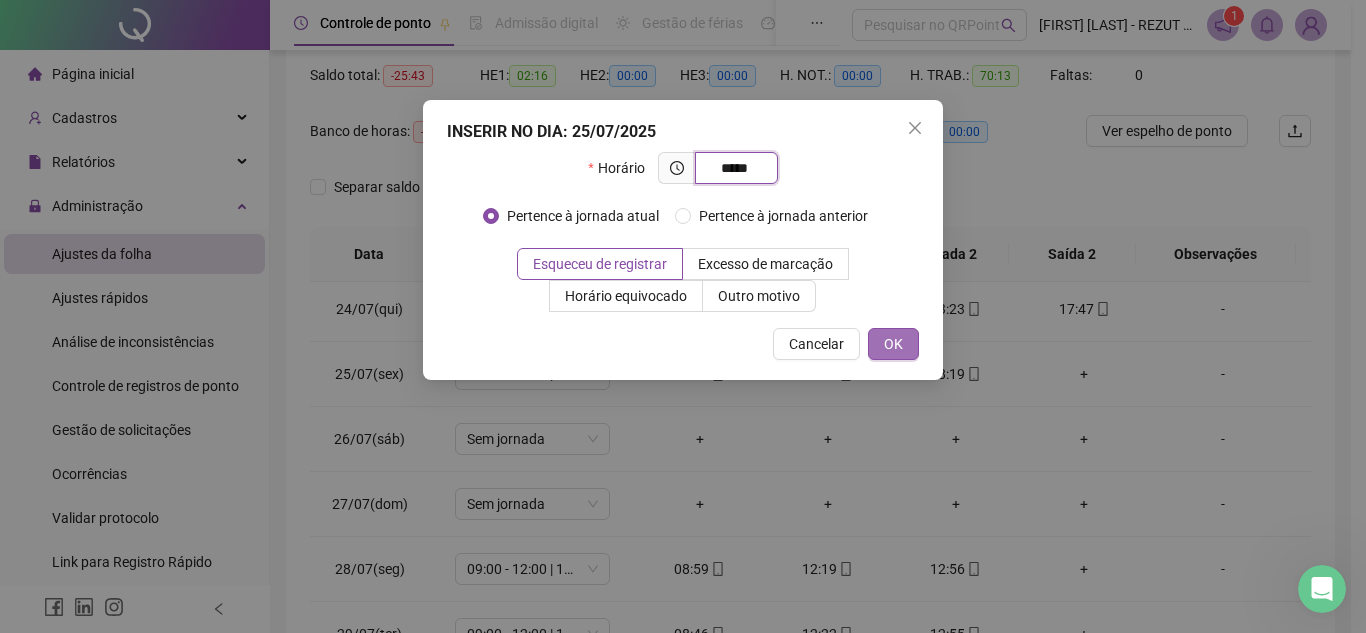 type on "*****" 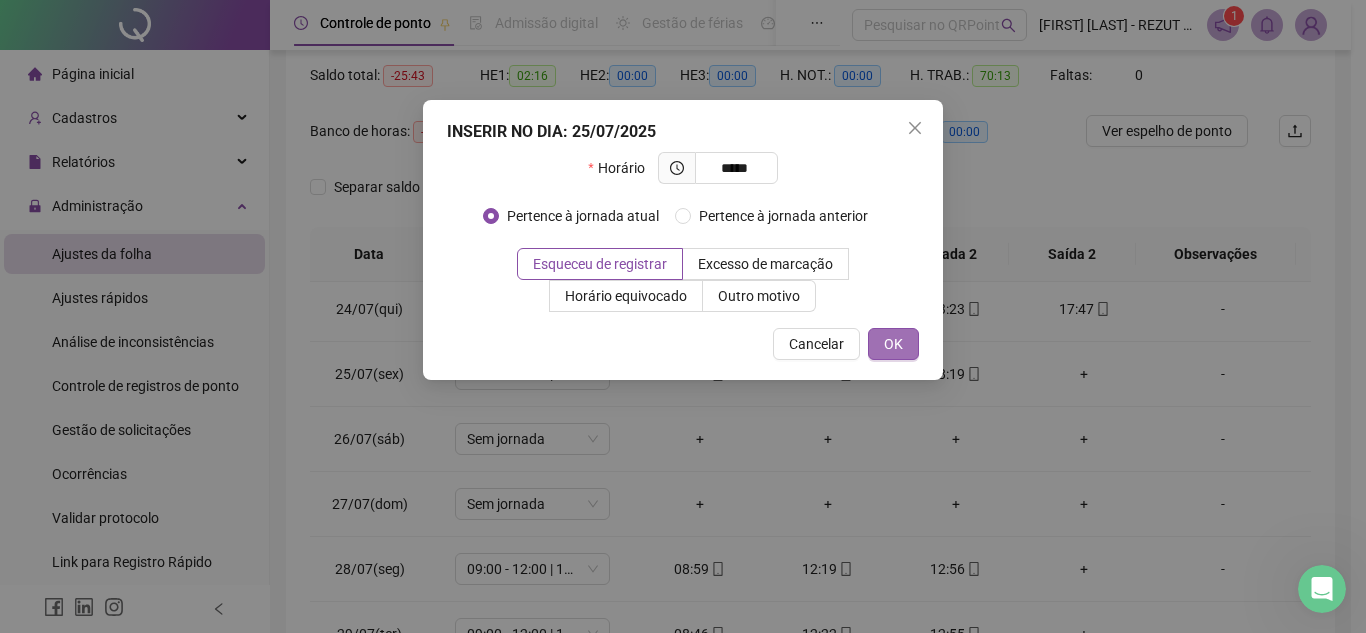 click on "OK" at bounding box center (893, 344) 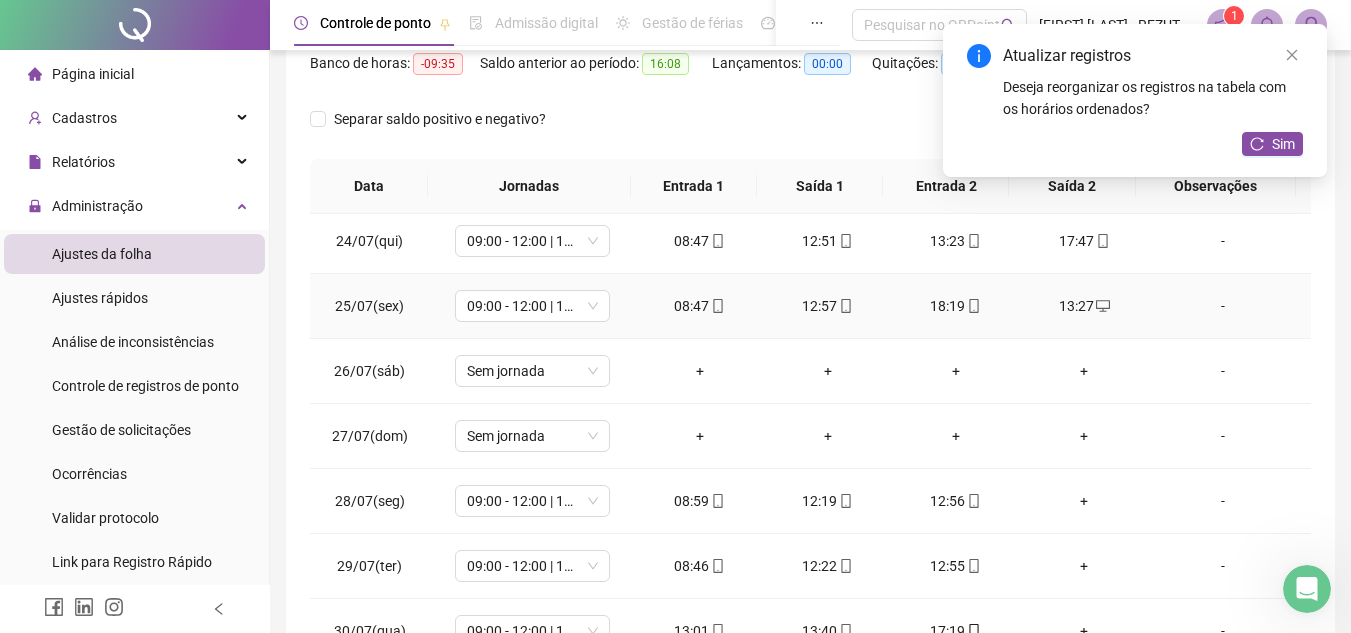 scroll, scrollTop: 303, scrollLeft: 0, axis: vertical 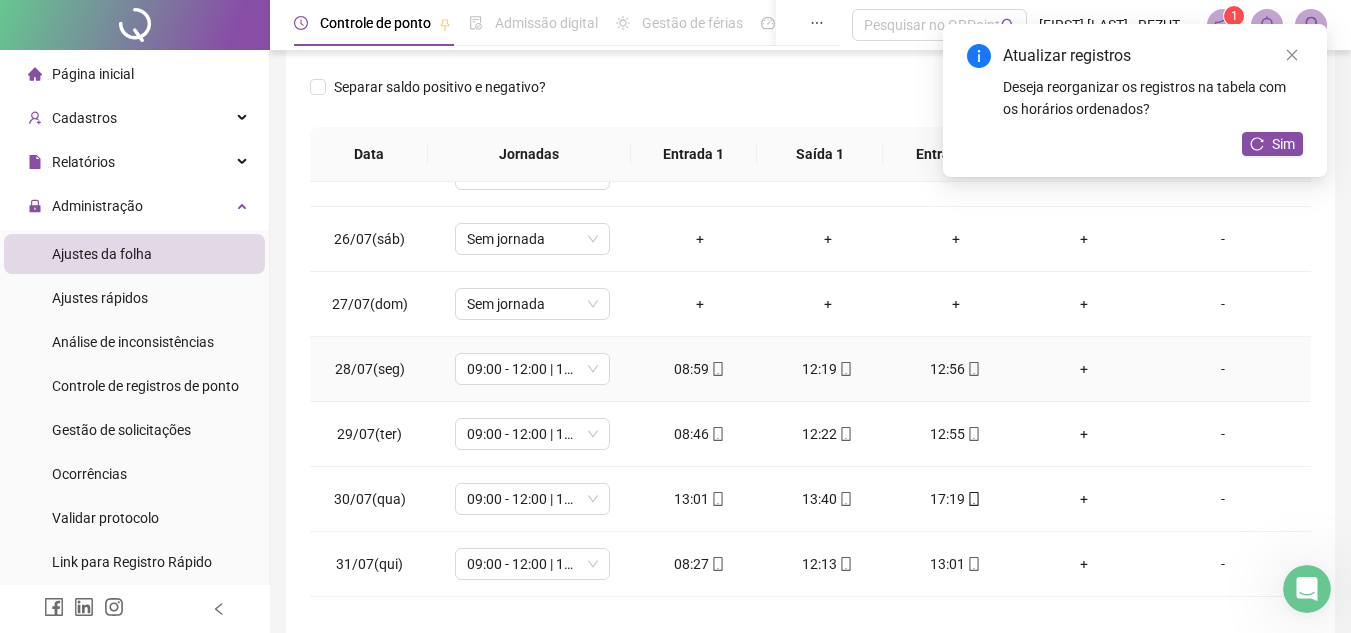 click on "+" at bounding box center [1084, 369] 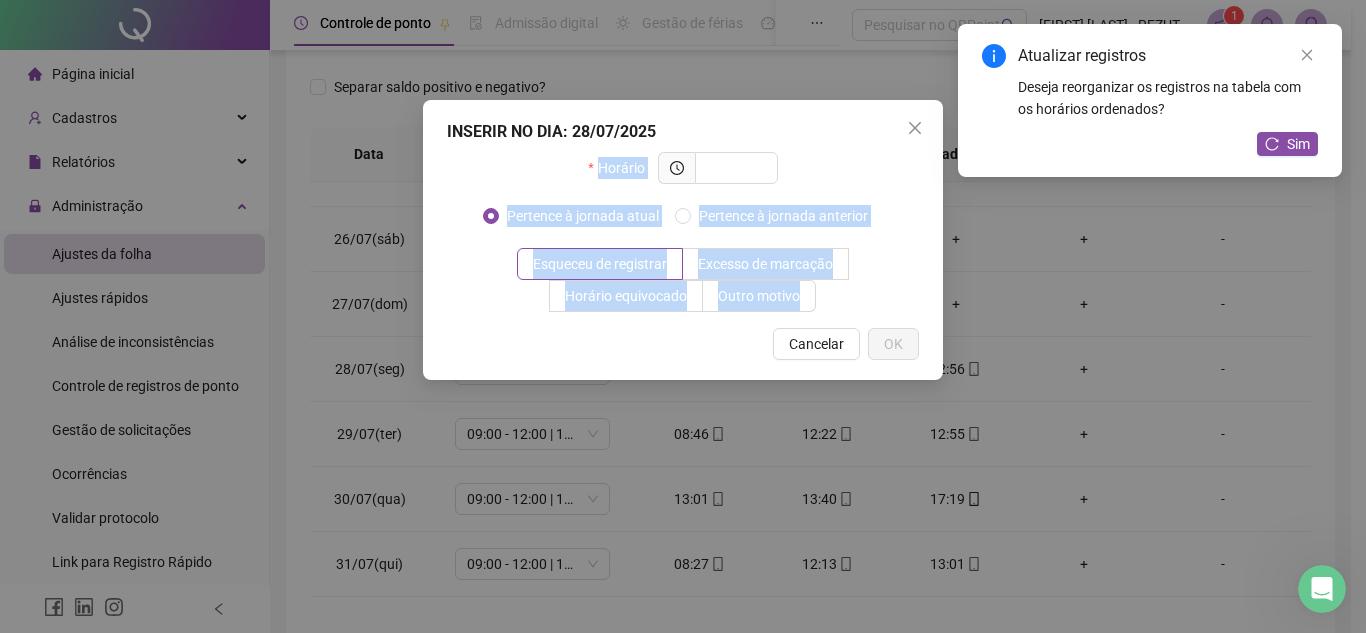 drag, startPoint x: 867, startPoint y: 168, endPoint x: 851, endPoint y: 111, distance: 59.20304 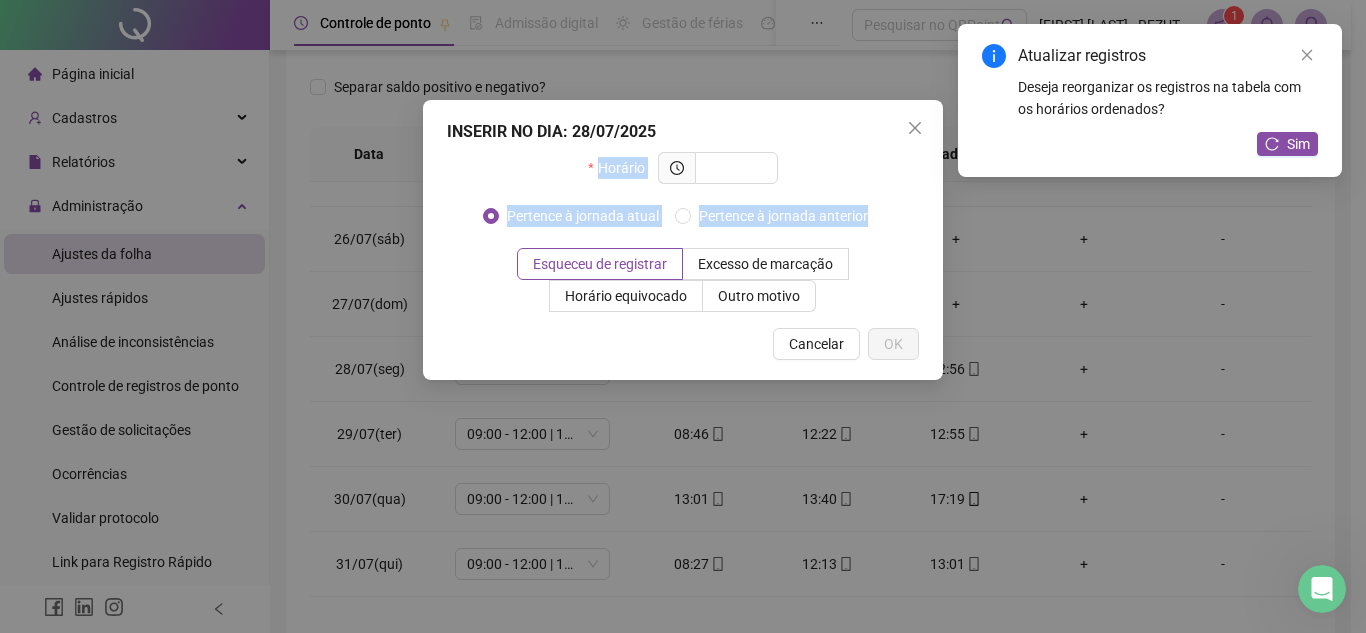 drag, startPoint x: 904, startPoint y: 125, endPoint x: 1074, endPoint y: 287, distance: 234.82759 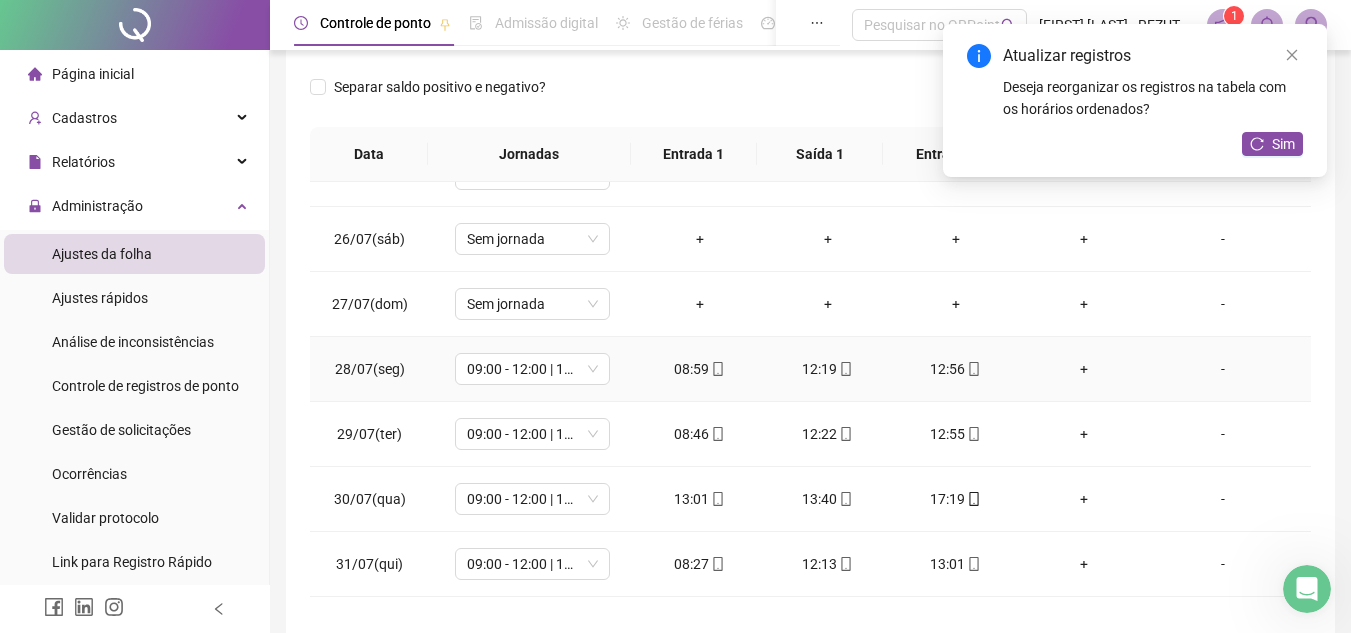 click on "+" at bounding box center [1084, 369] 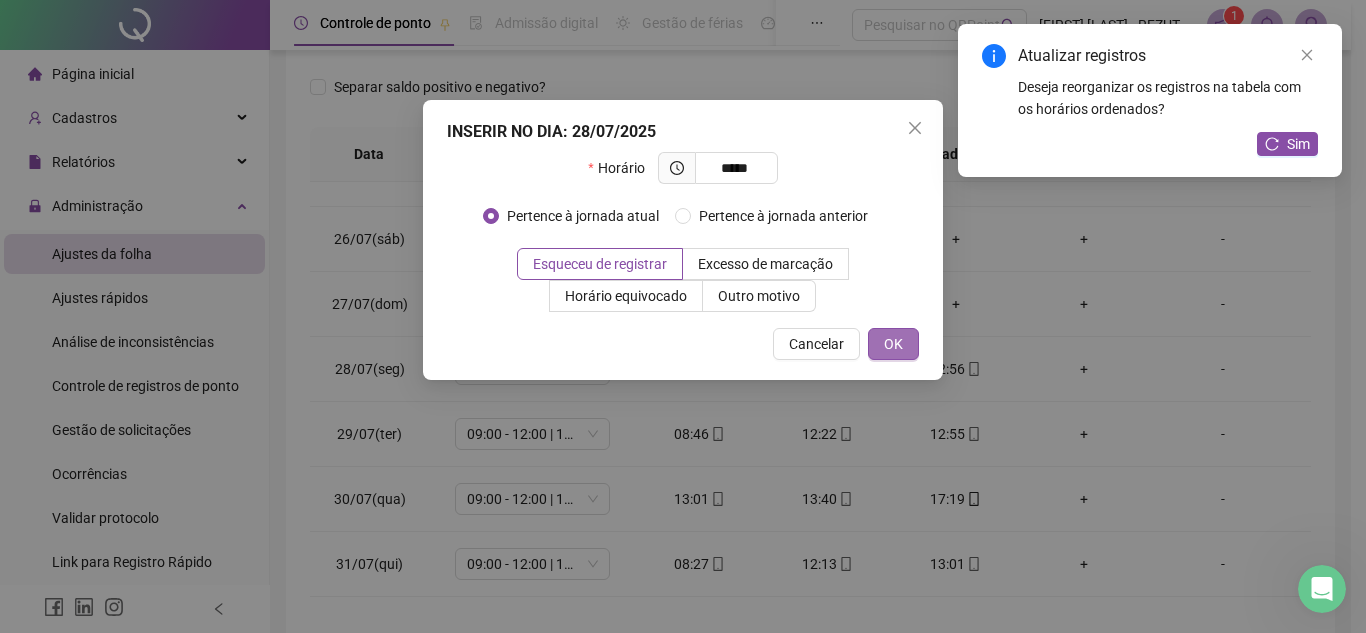 type on "*****" 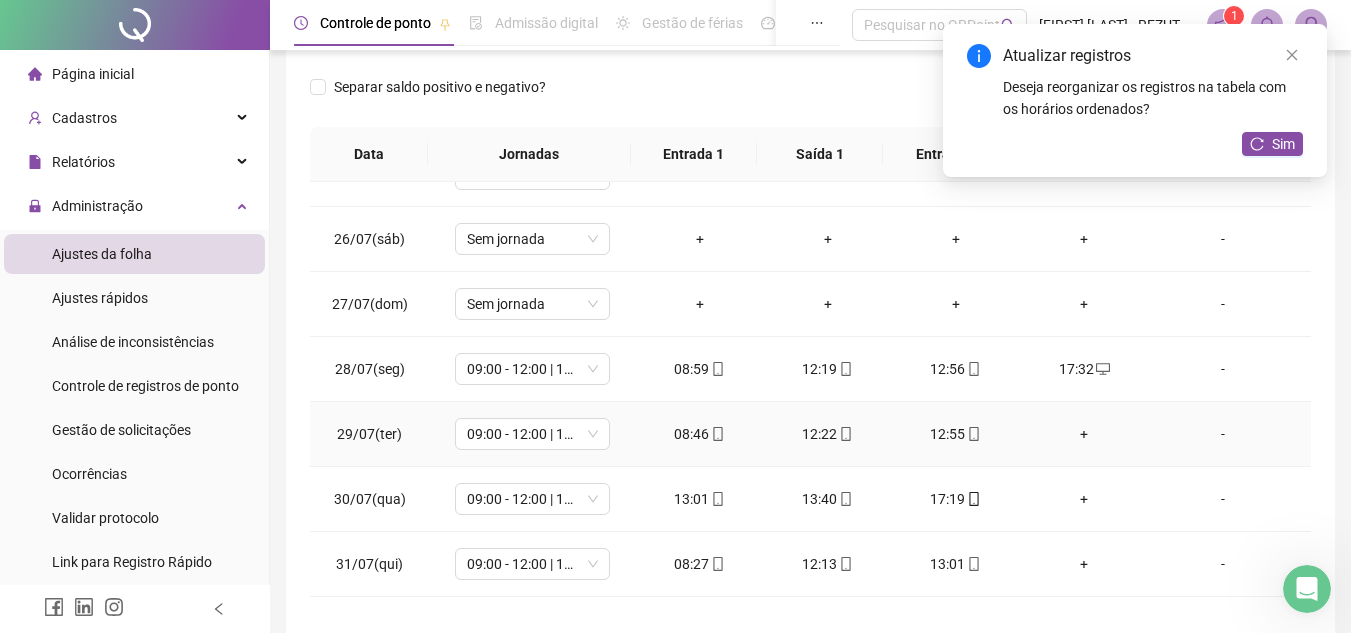 click on "+" at bounding box center (1084, 434) 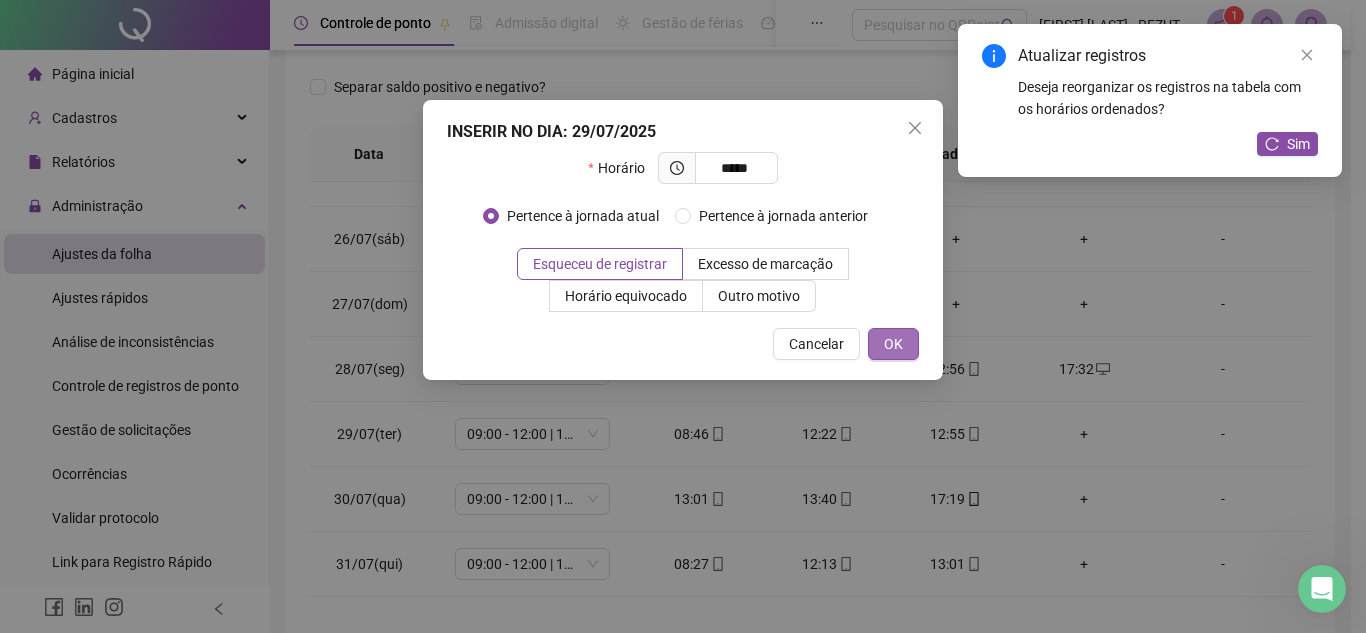 type on "*****" 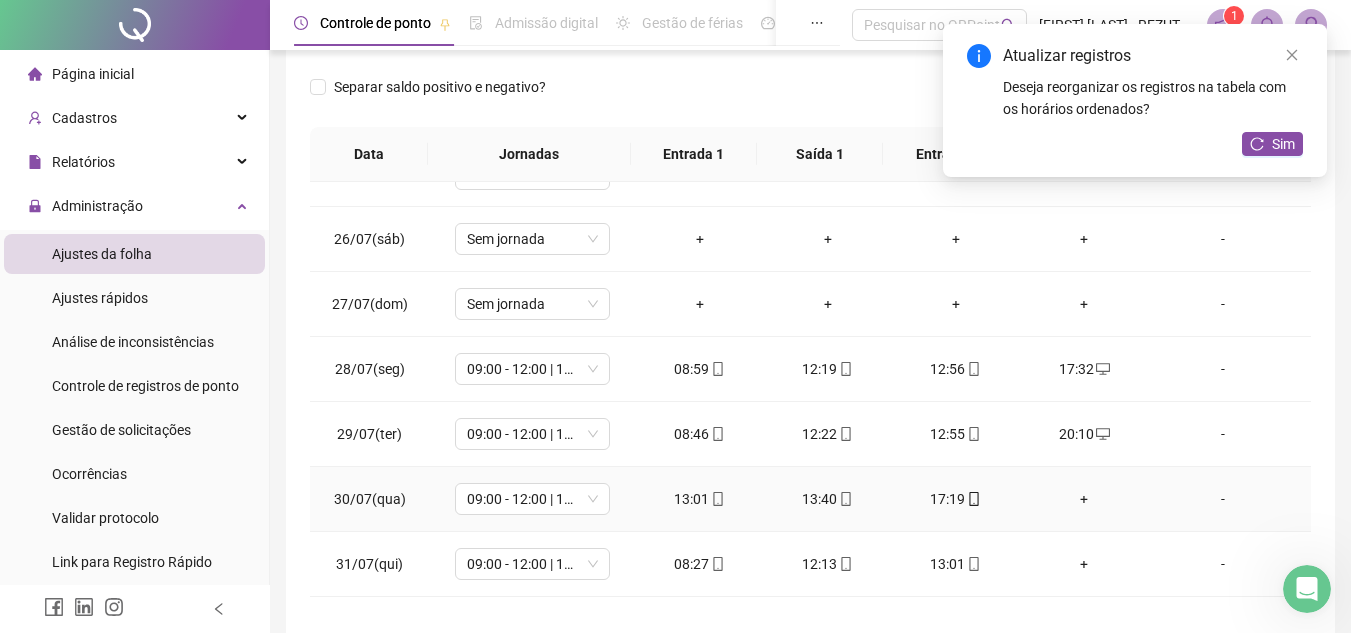 click on "+" at bounding box center [1084, 499] 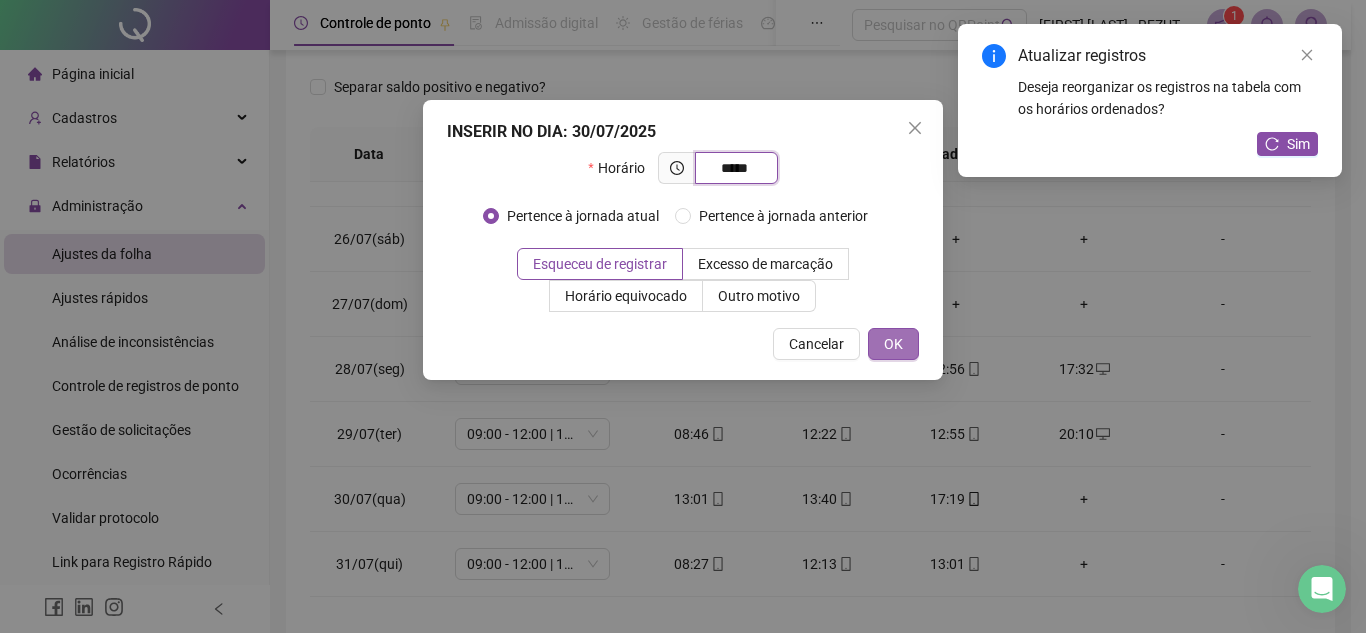 type on "*****" 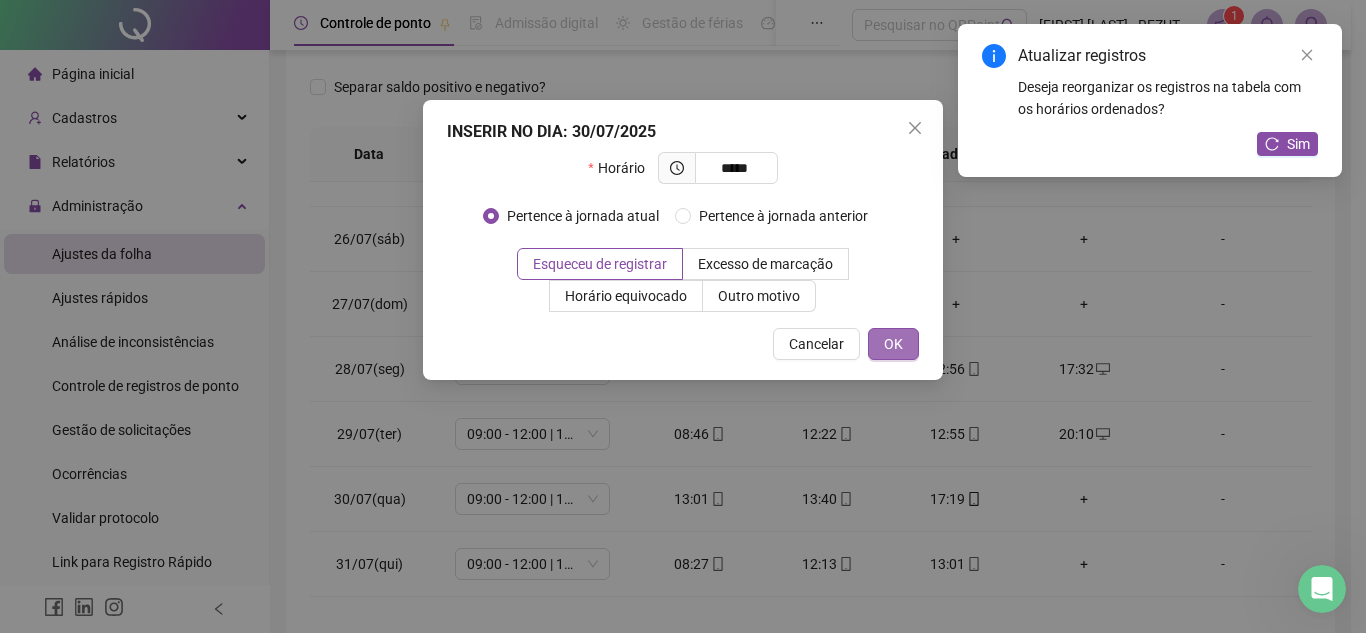 click on "OK" at bounding box center (893, 344) 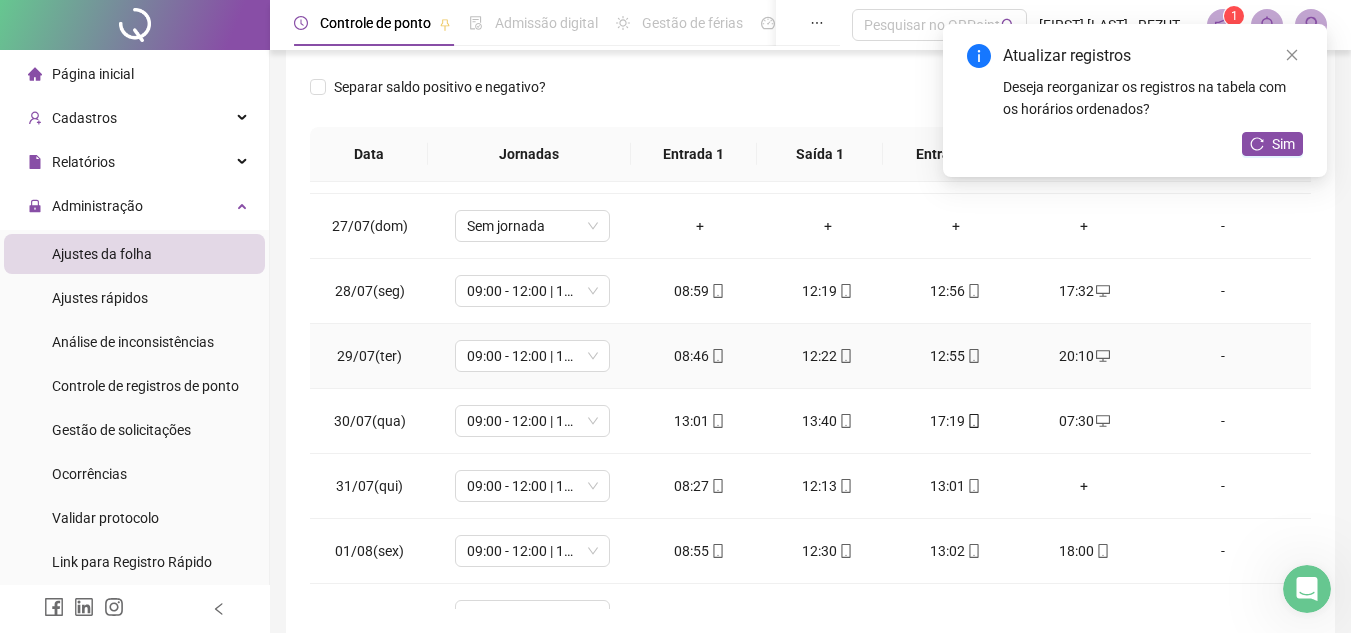 scroll, scrollTop: 400, scrollLeft: 0, axis: vertical 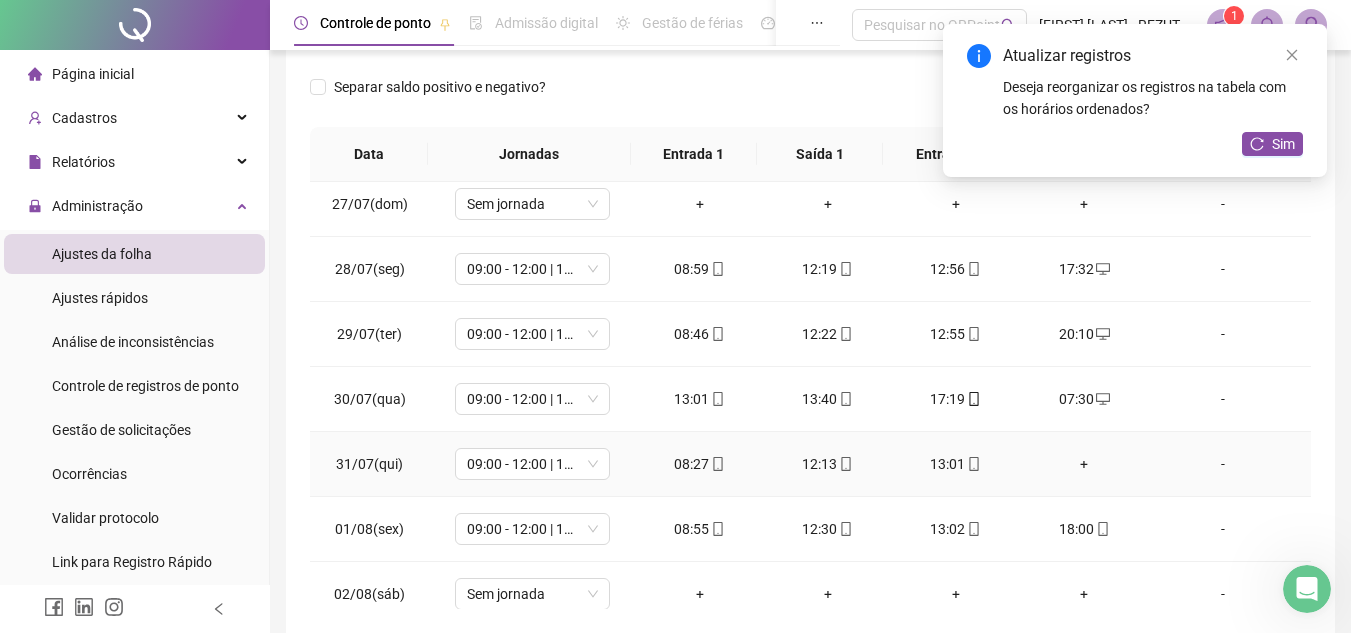 click on "+" at bounding box center (1084, 464) 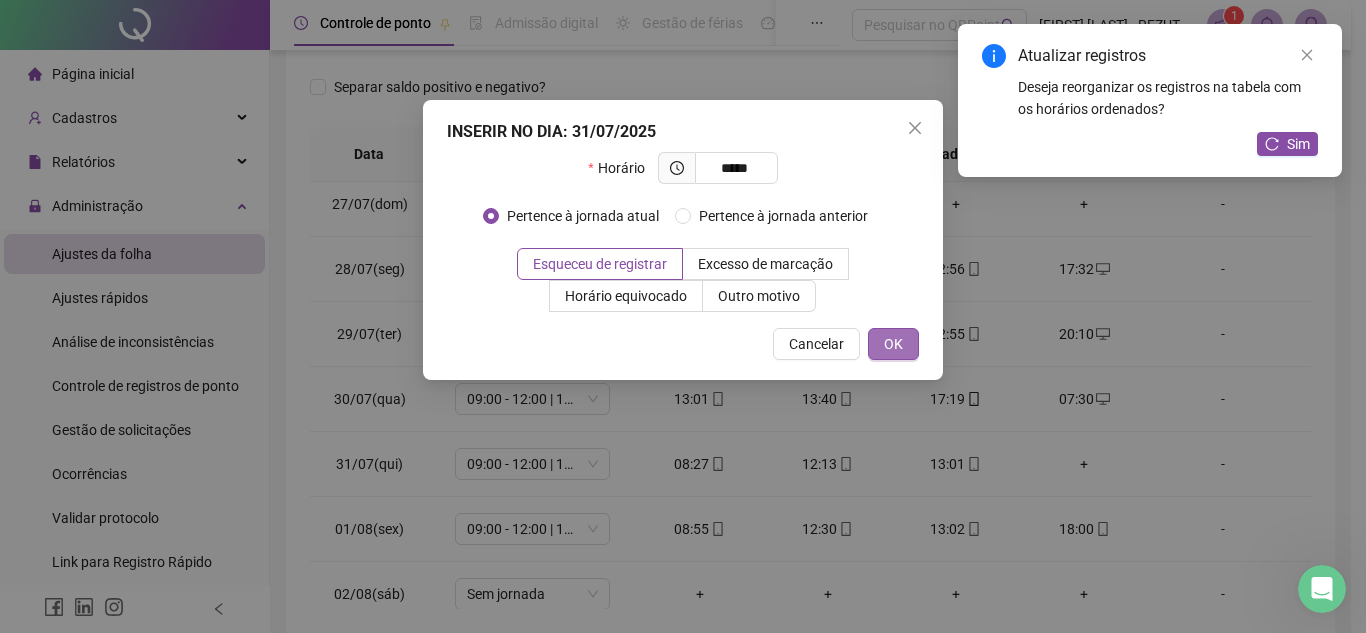 type on "*****" 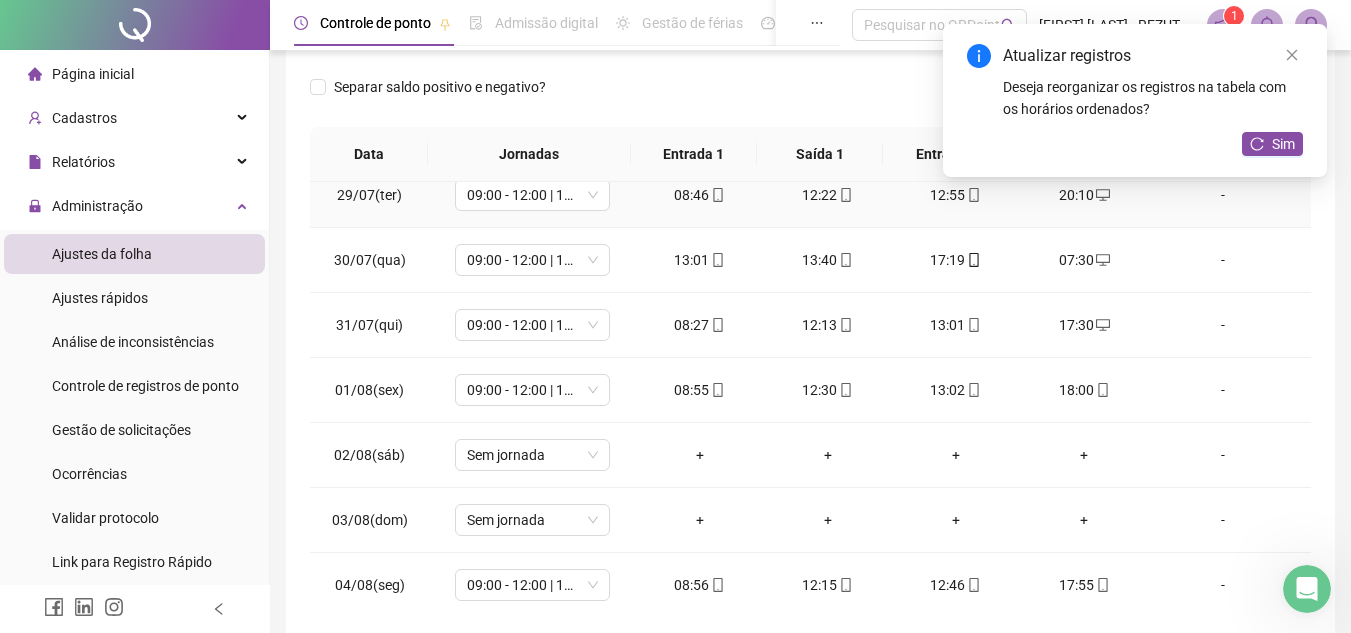 scroll, scrollTop: 600, scrollLeft: 0, axis: vertical 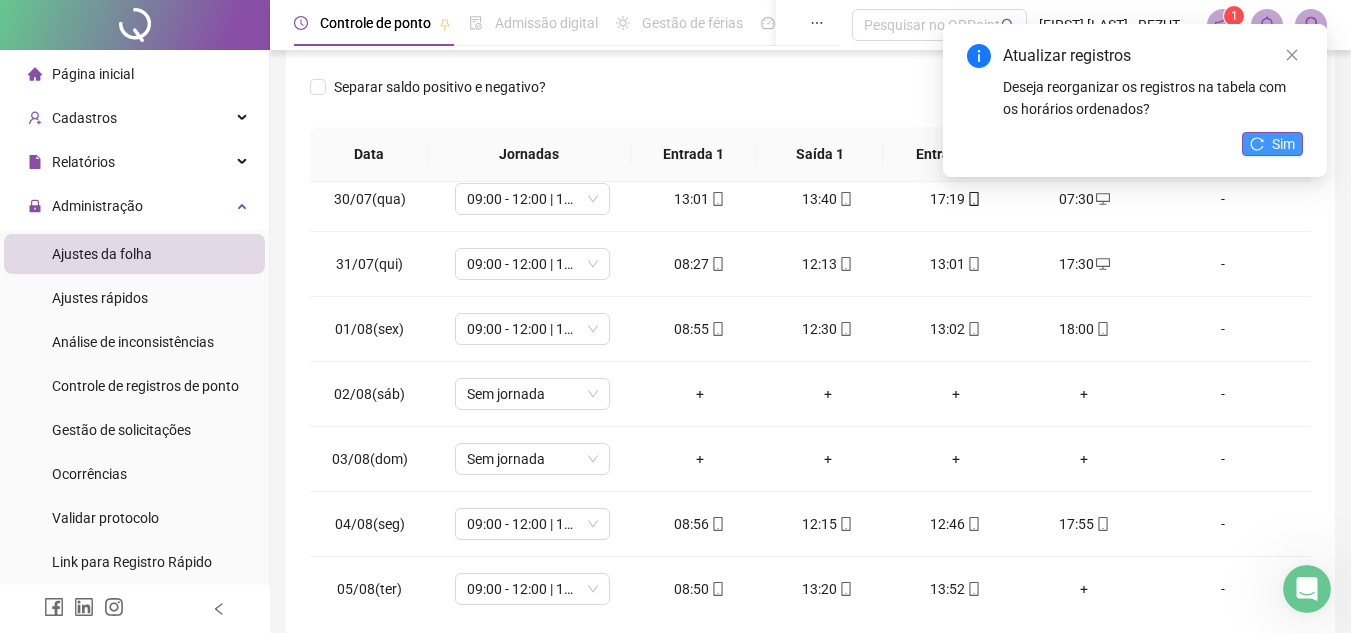 click on "Sim" at bounding box center [1272, 144] 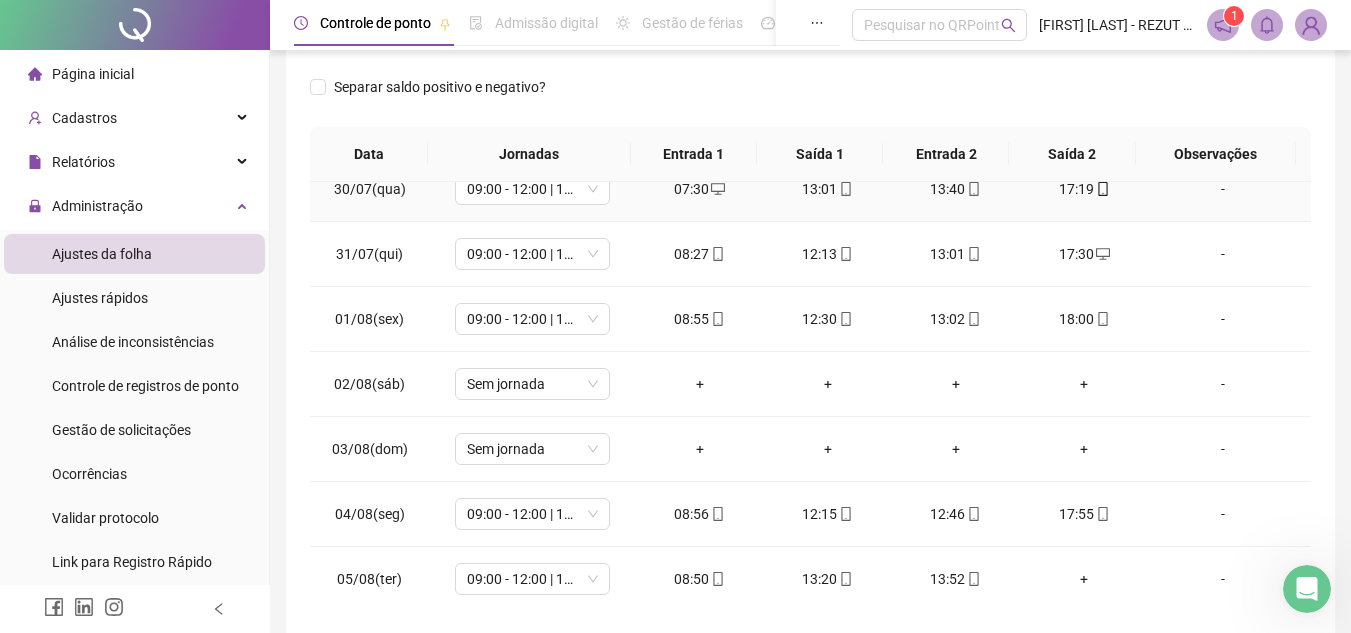 scroll, scrollTop: 613, scrollLeft: 0, axis: vertical 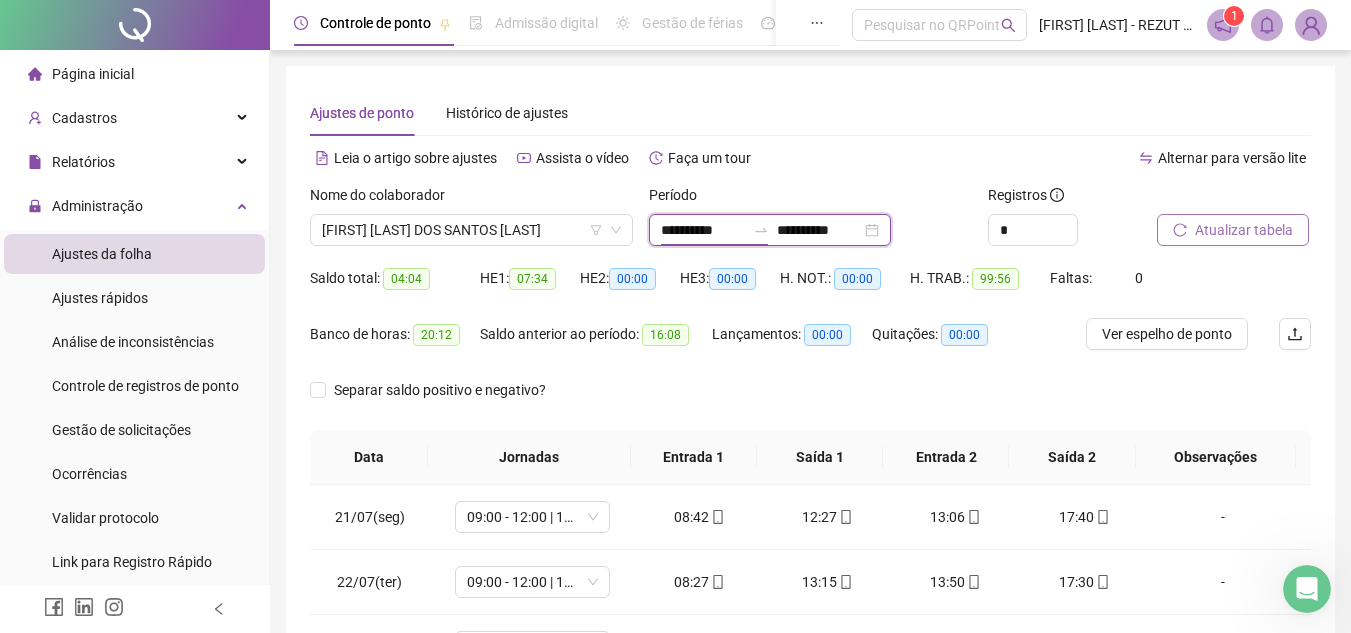 click on "**********" at bounding box center (703, 230) 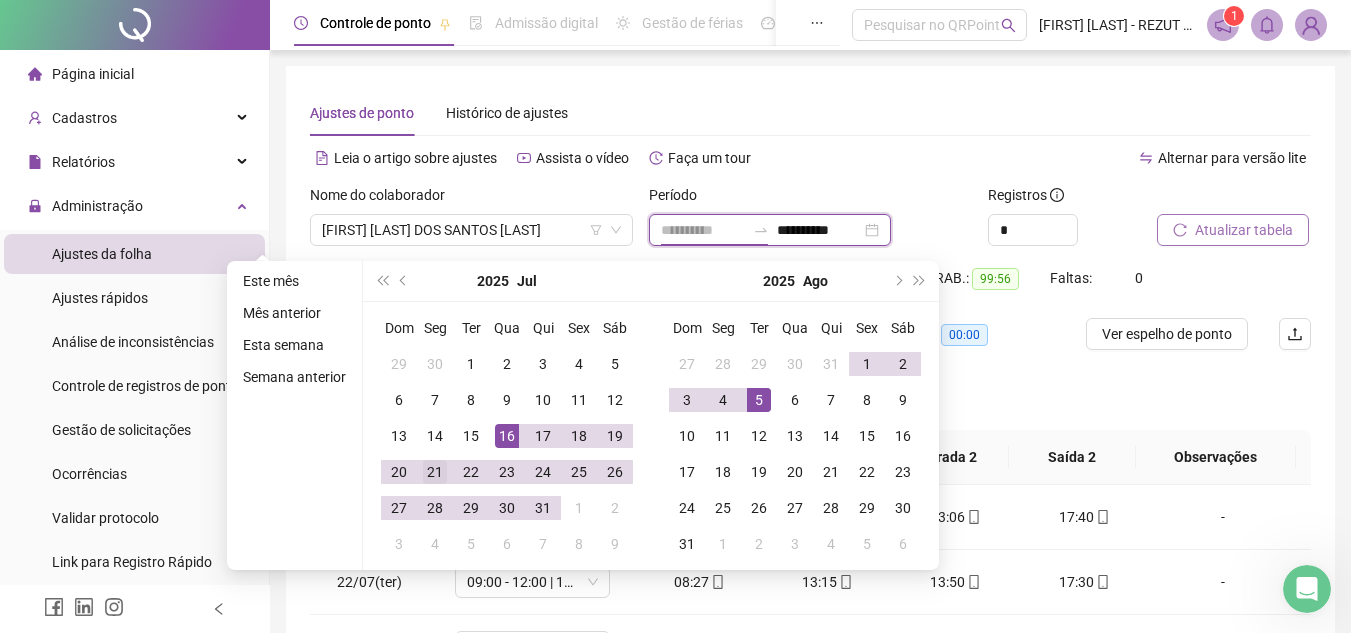 type on "**********" 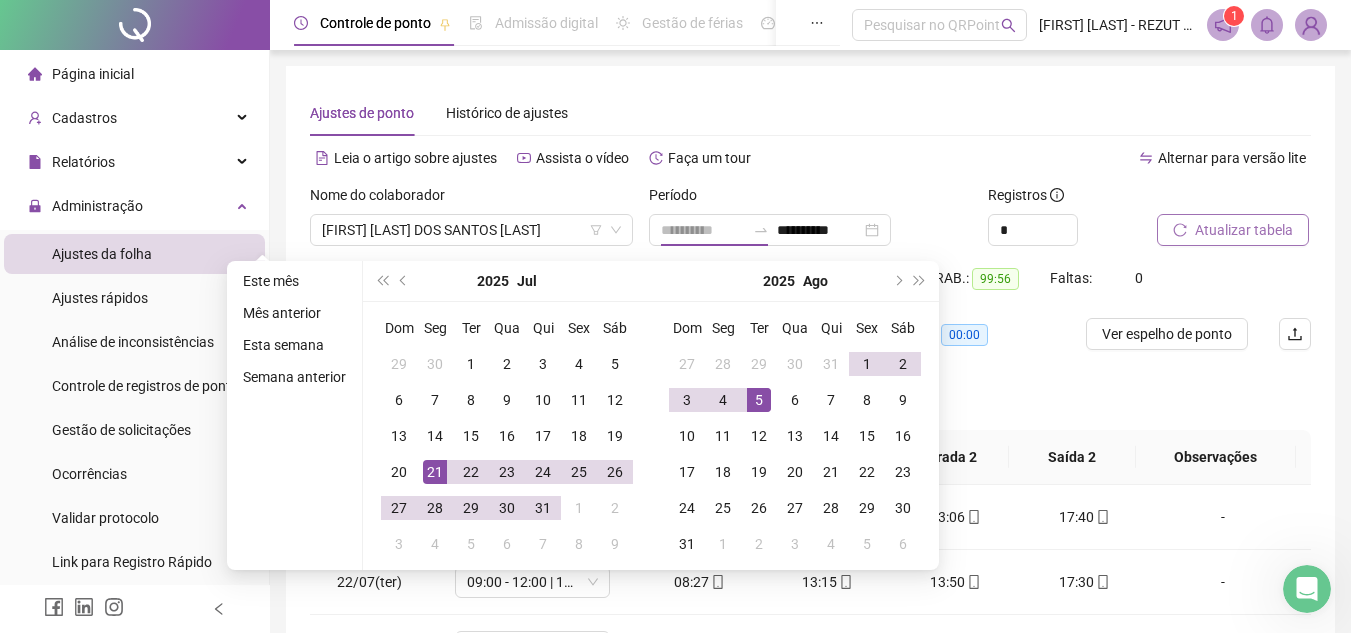 click on "21" at bounding box center [435, 472] 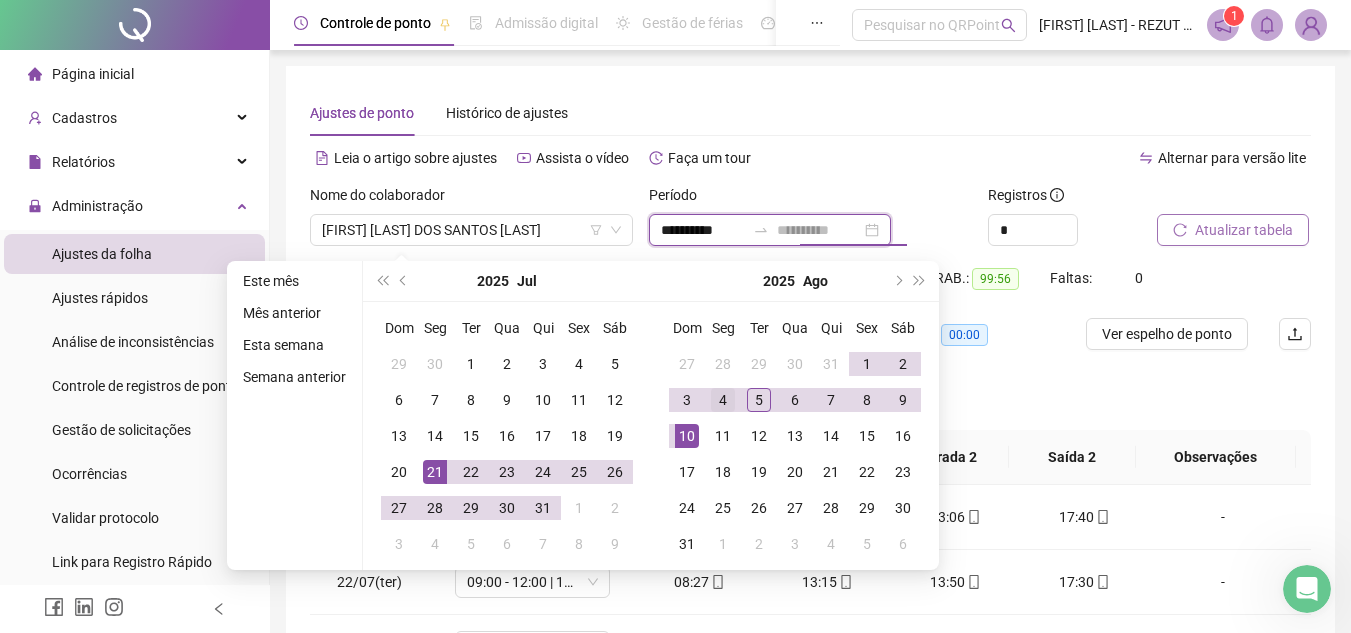 type on "**********" 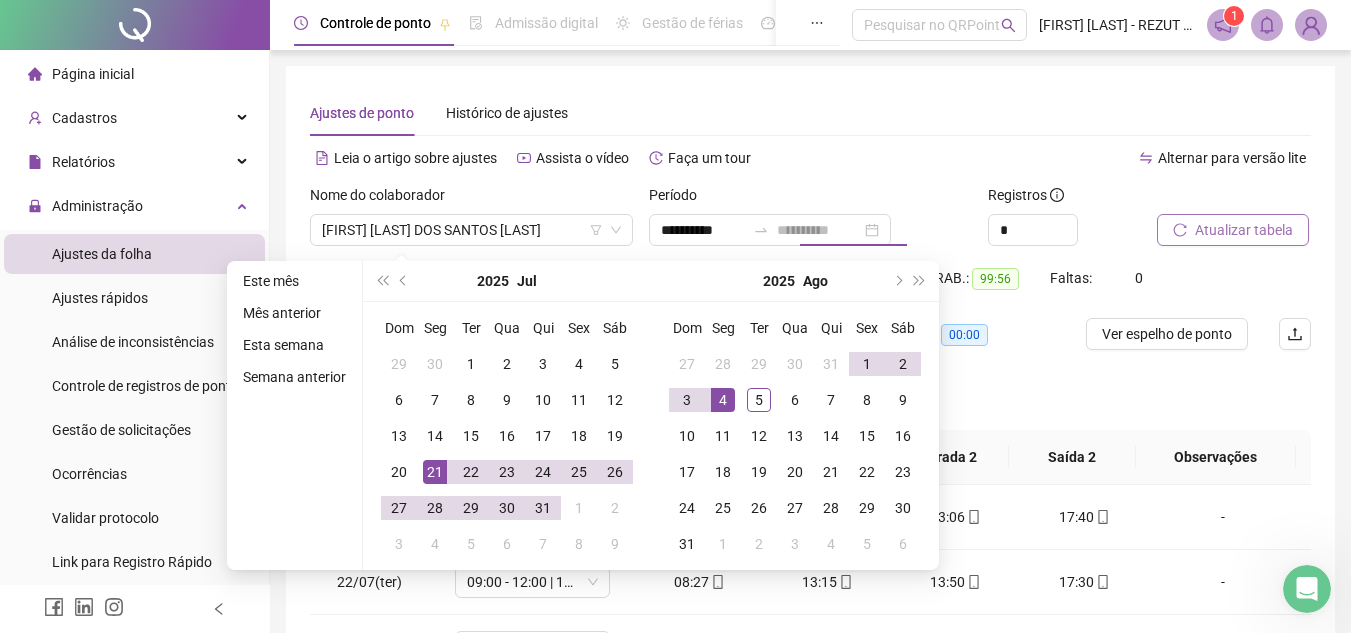 click on "4" at bounding box center (723, 400) 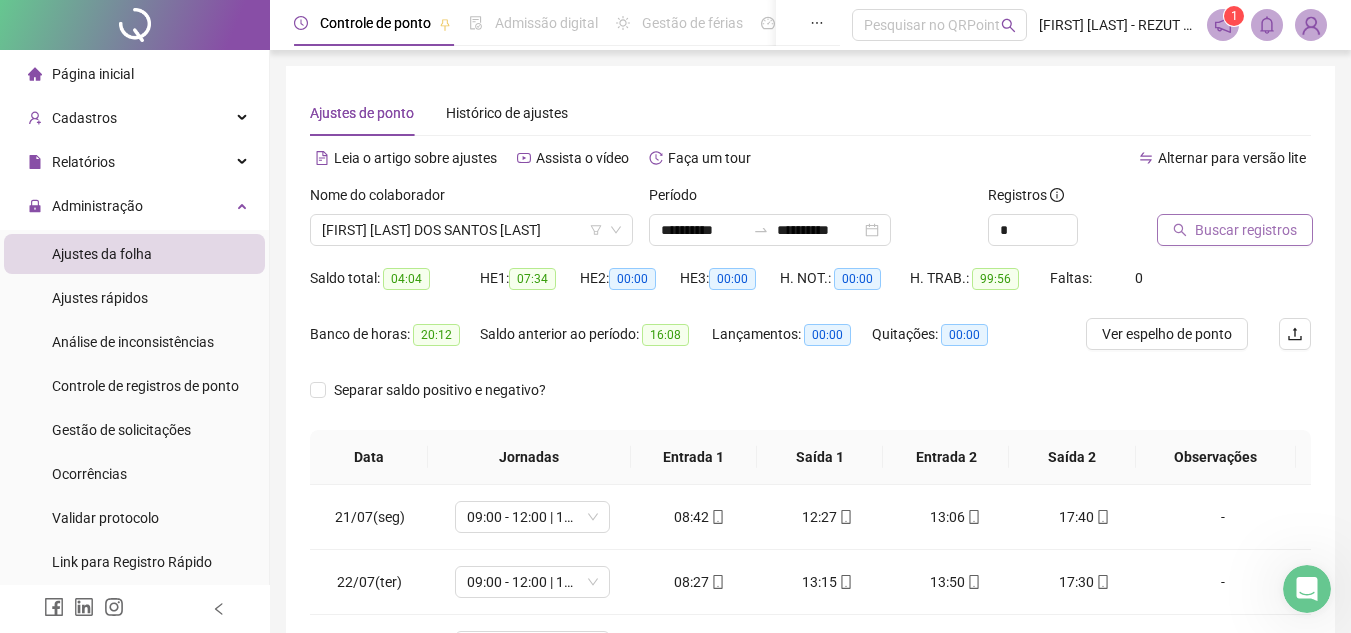 click on "Buscar registros" at bounding box center [1246, 230] 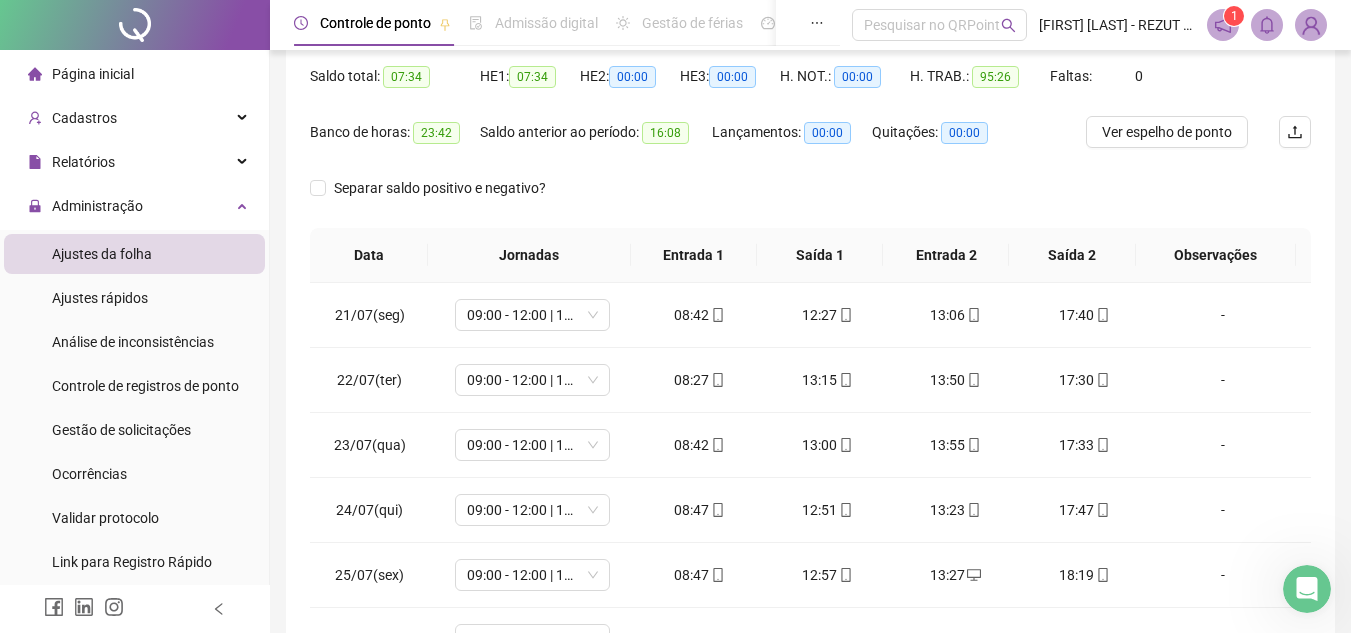scroll, scrollTop: 389, scrollLeft: 0, axis: vertical 